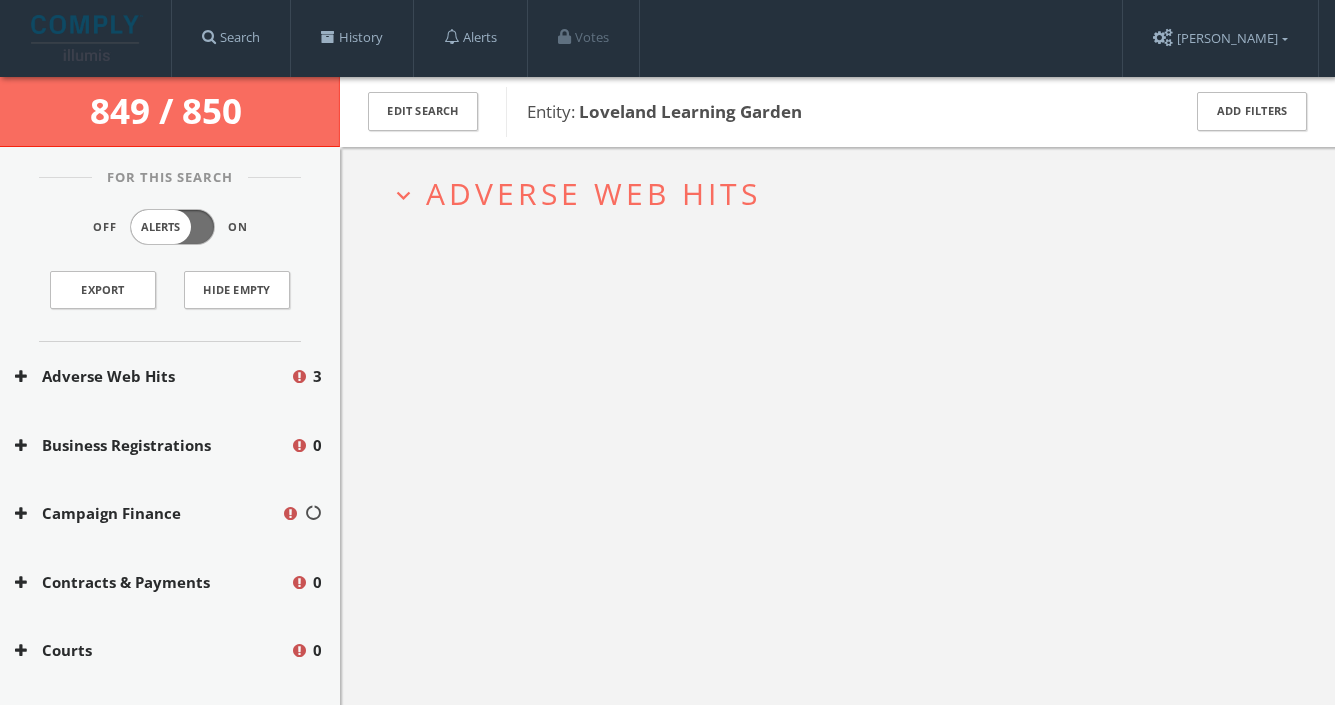 drag, startPoint x: 0, startPoint y: 0, endPoint x: 613, endPoint y: 179, distance: 638.60004 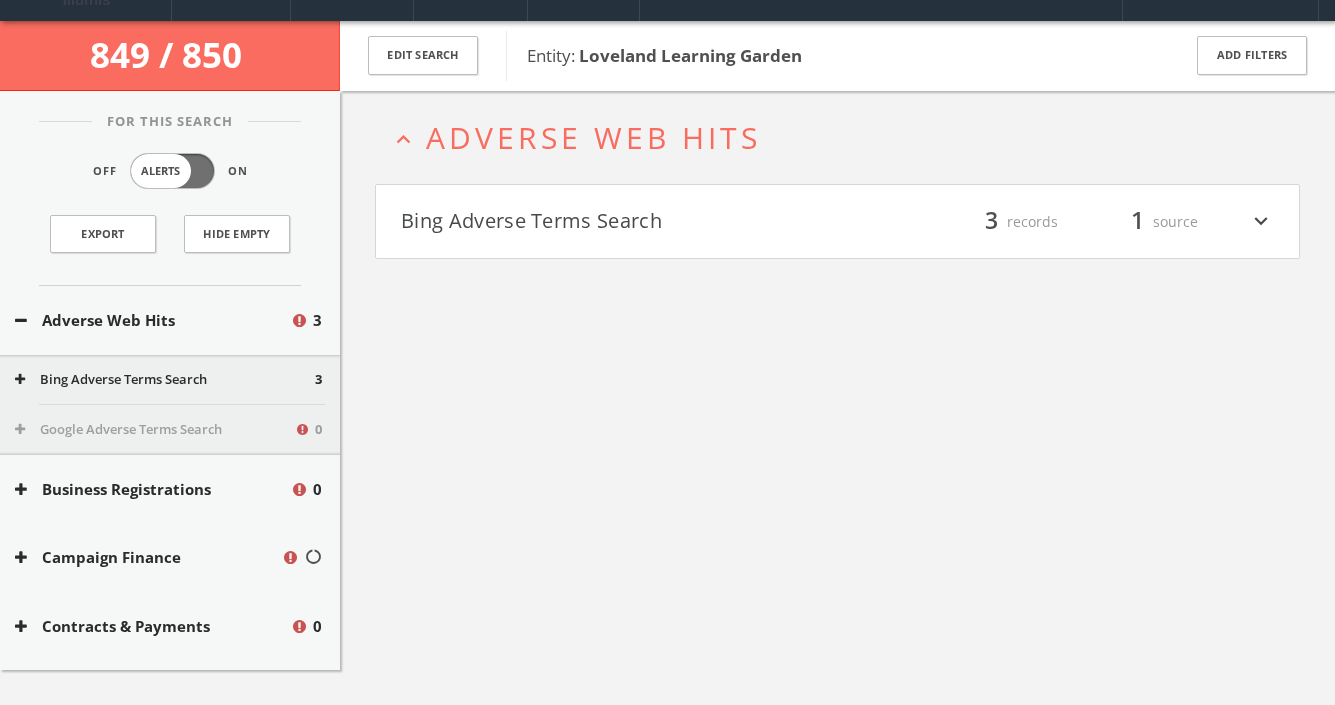 click on "Bing Adverse Terms Search" at bounding box center [619, 222] 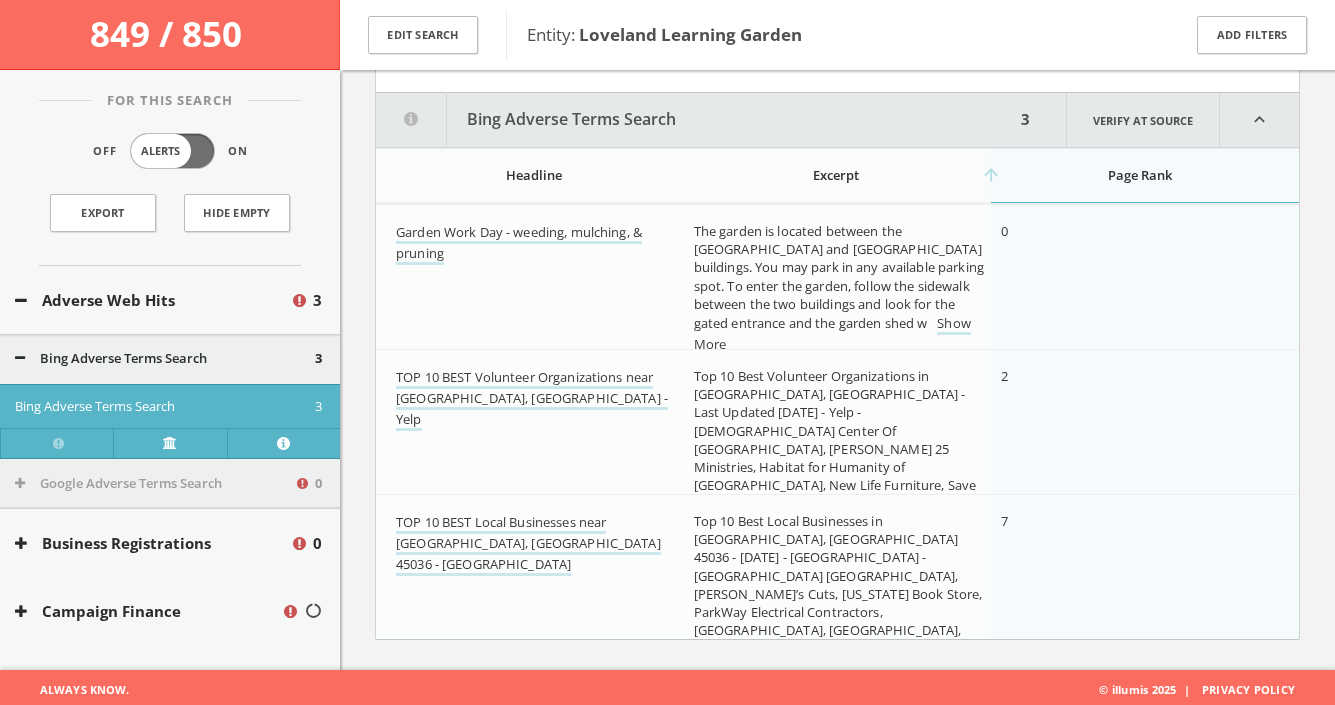 scroll, scrollTop: 238, scrollLeft: 0, axis: vertical 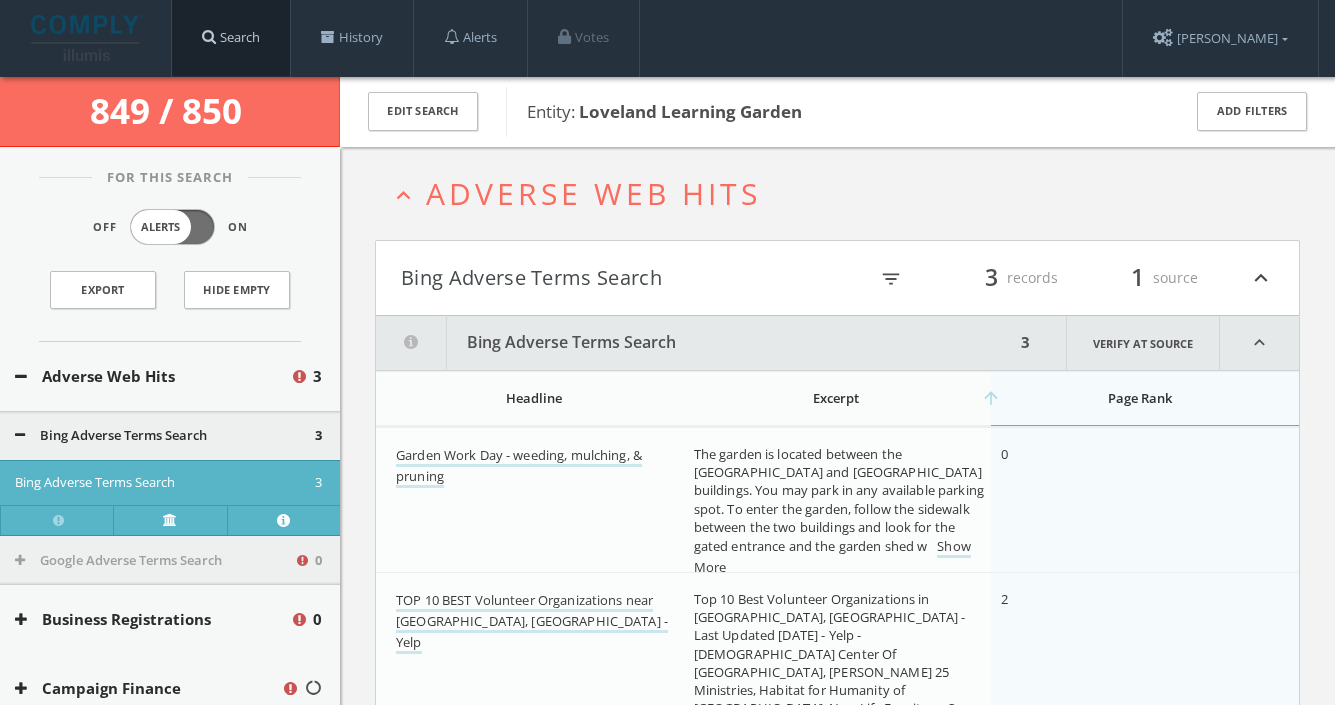click on "Search" at bounding box center [231, 38] 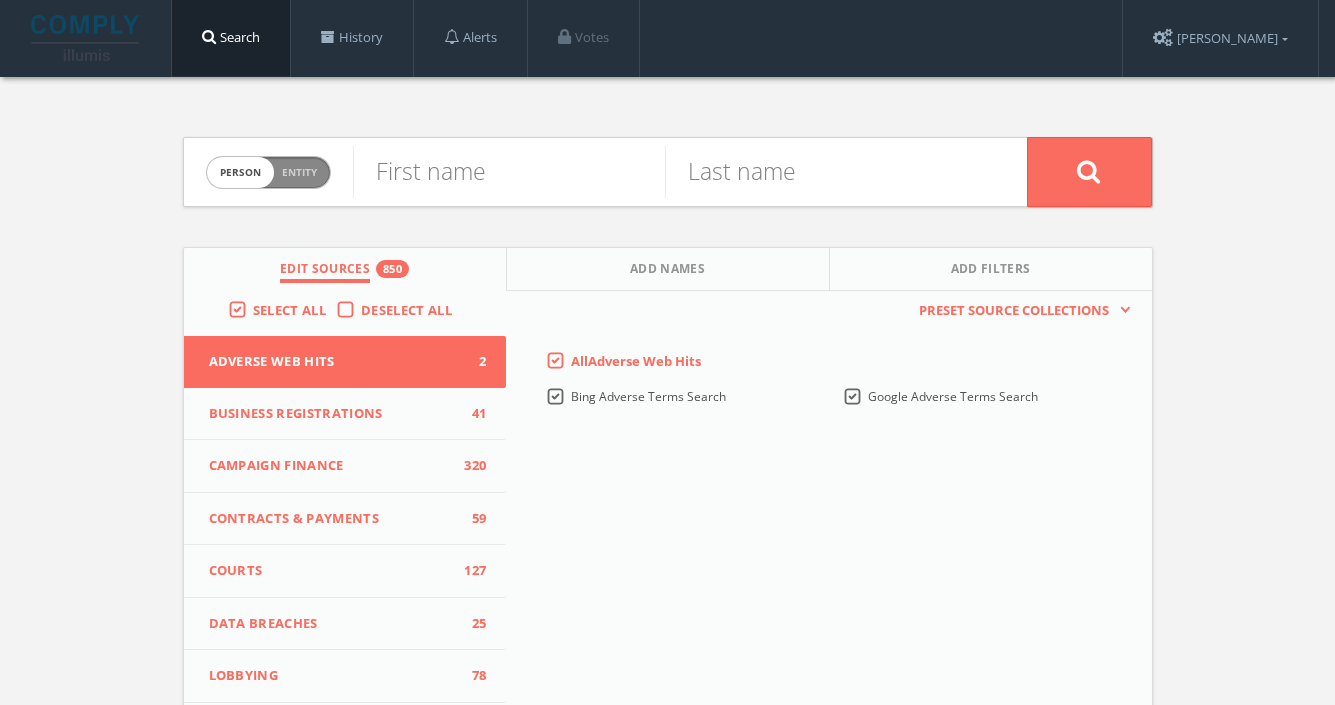 click on "Entity" at bounding box center [299, 172] 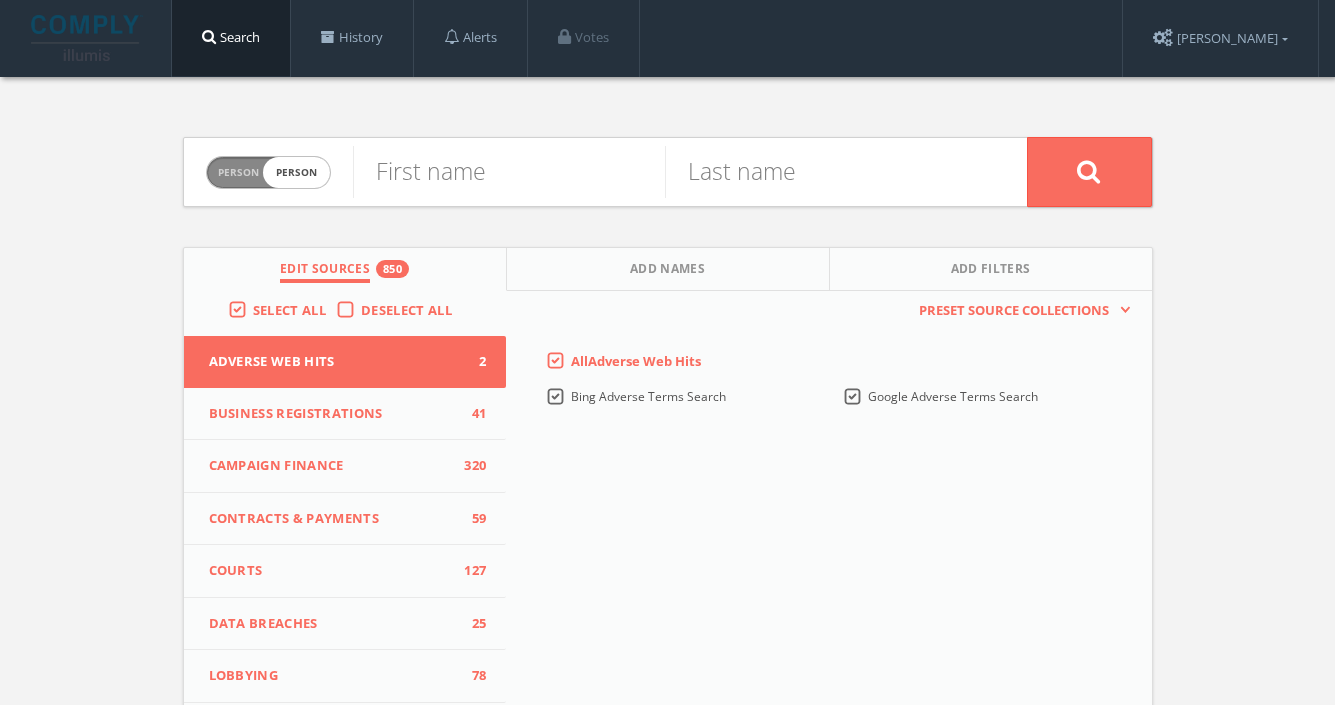checkbox on "true" 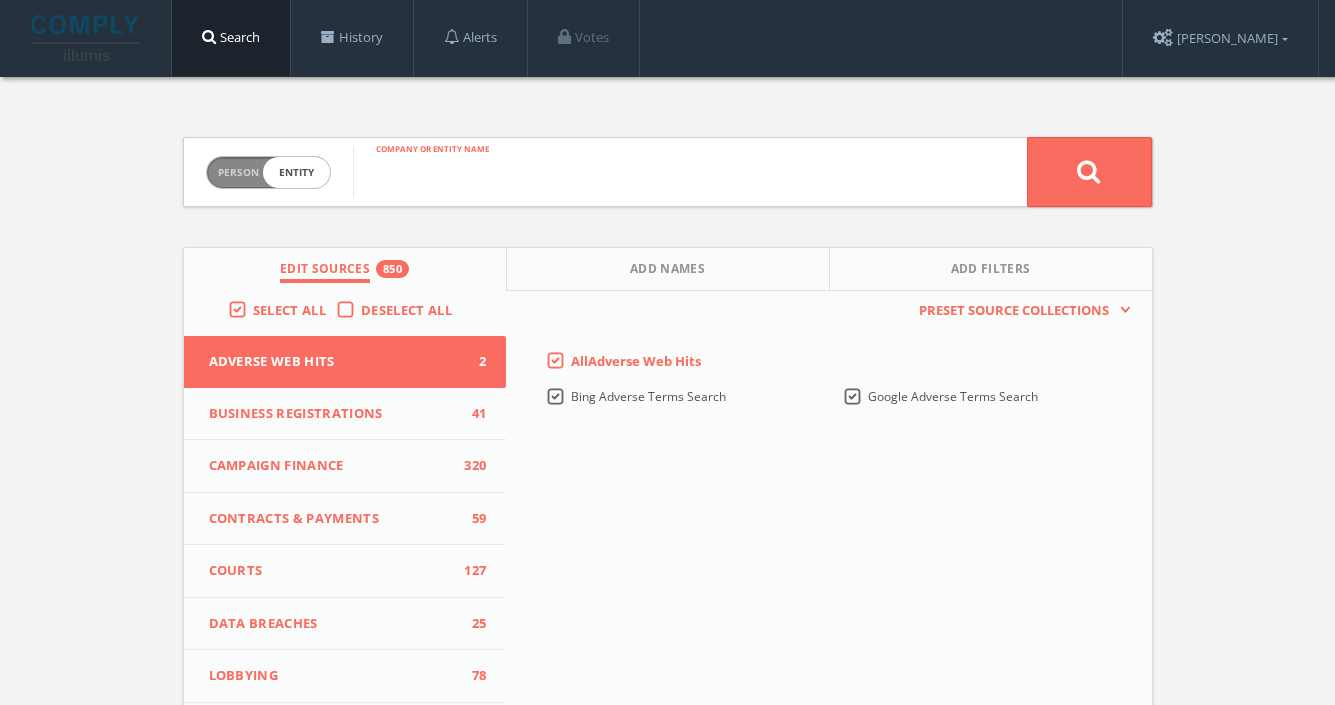 click at bounding box center (690, 172) 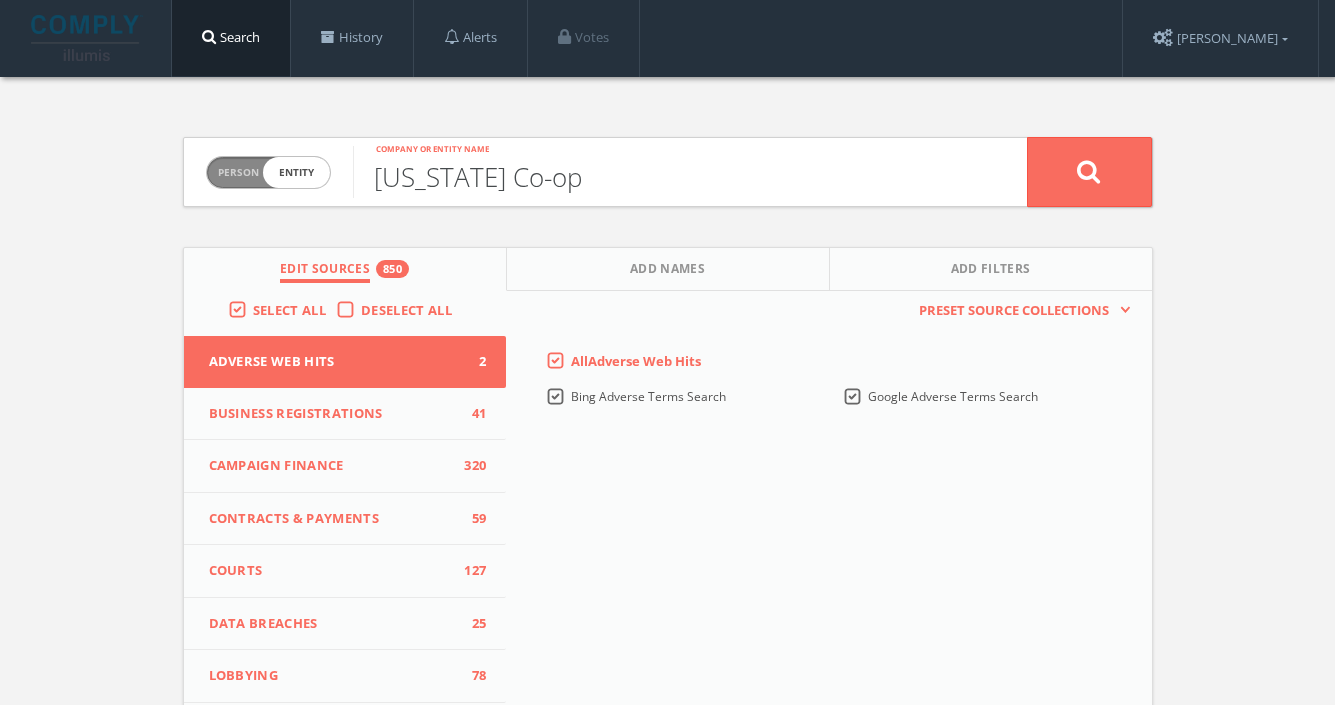 type on "[US_STATE] Co-op" 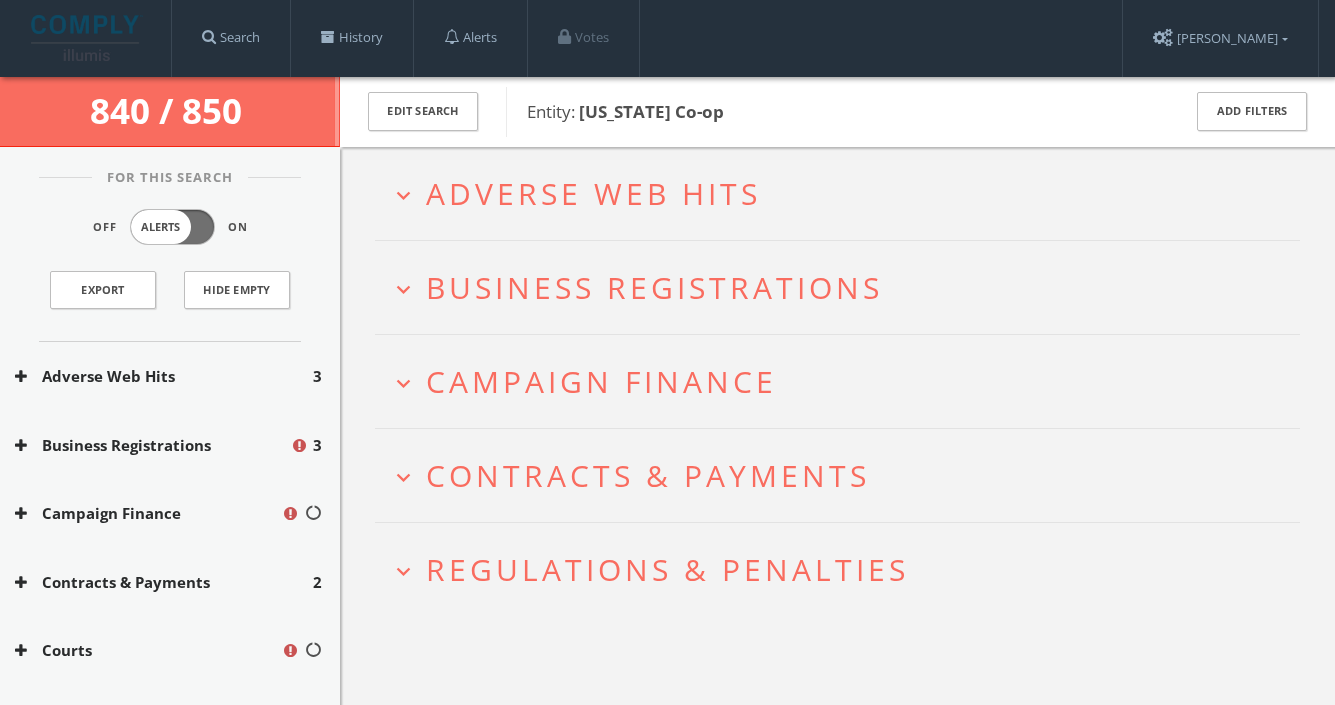 click on "Adverse Web Hits" at bounding box center (593, 193) 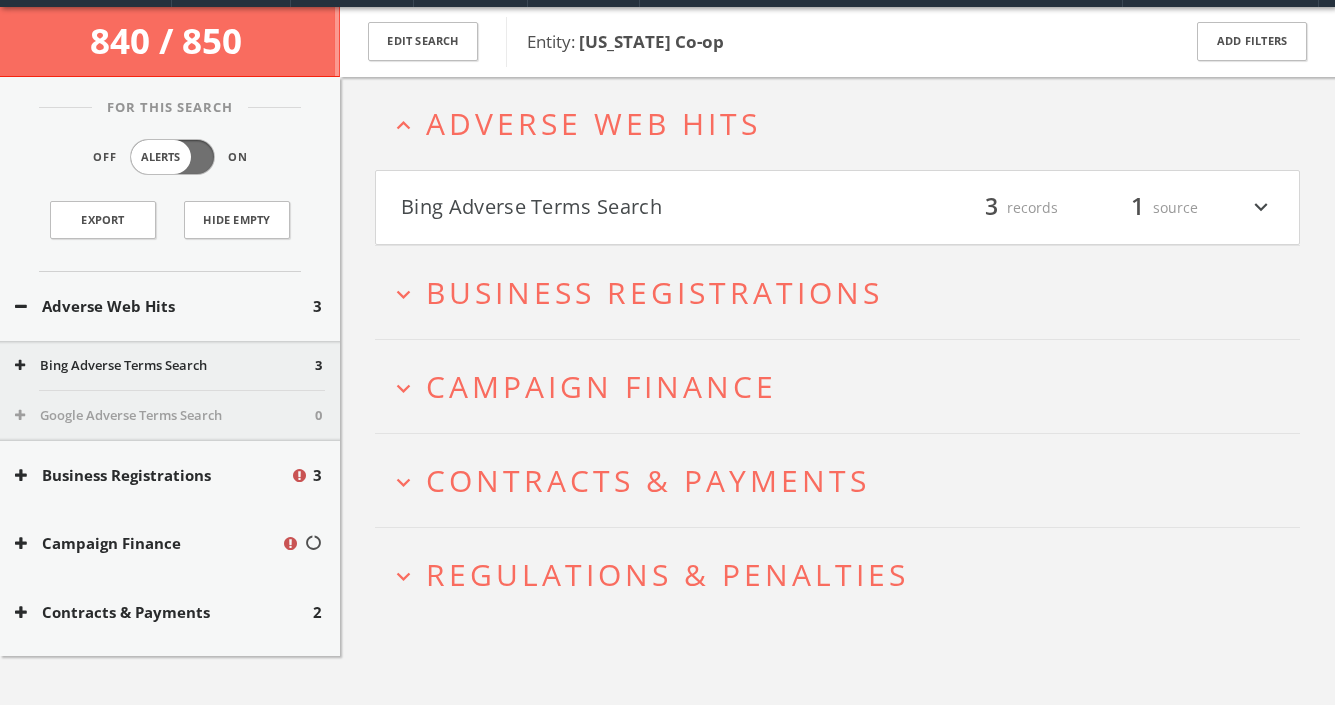 click on "Bing Adverse Terms Search filter_list 3 records 1 source  expand_more" at bounding box center (837, 208) 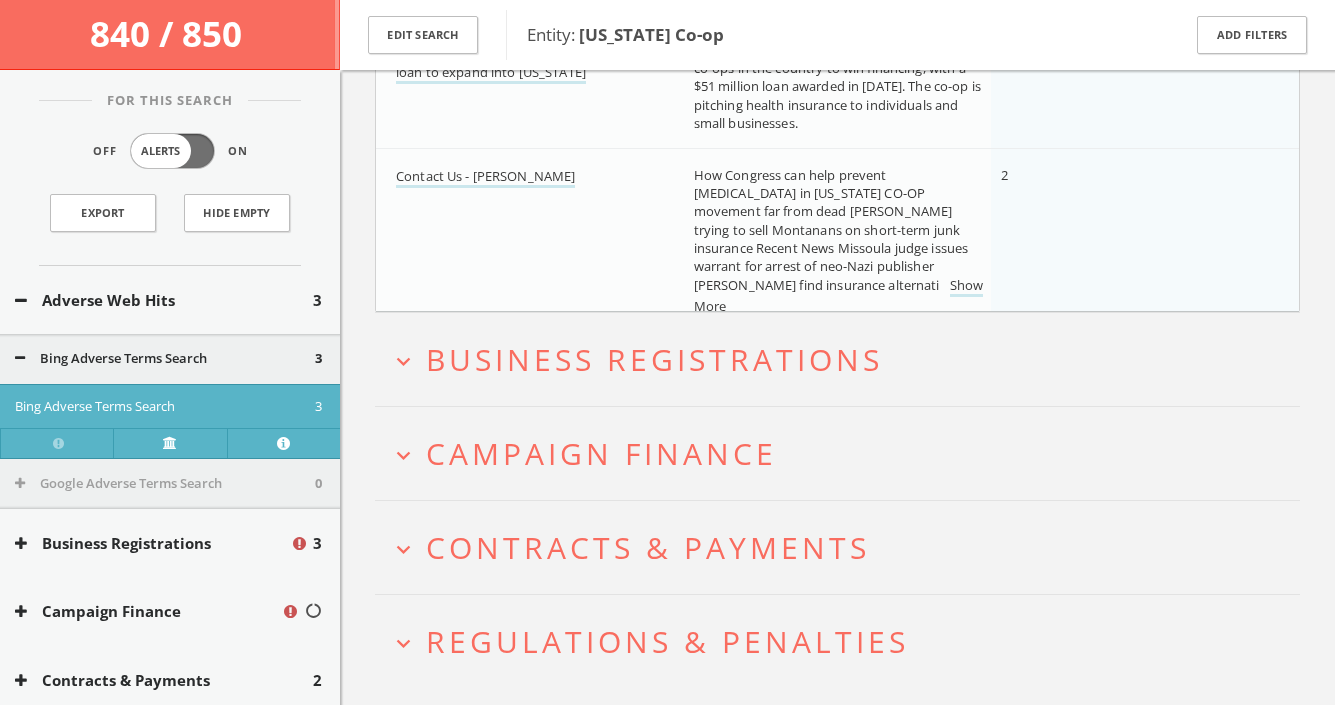 scroll, scrollTop: 658, scrollLeft: 0, axis: vertical 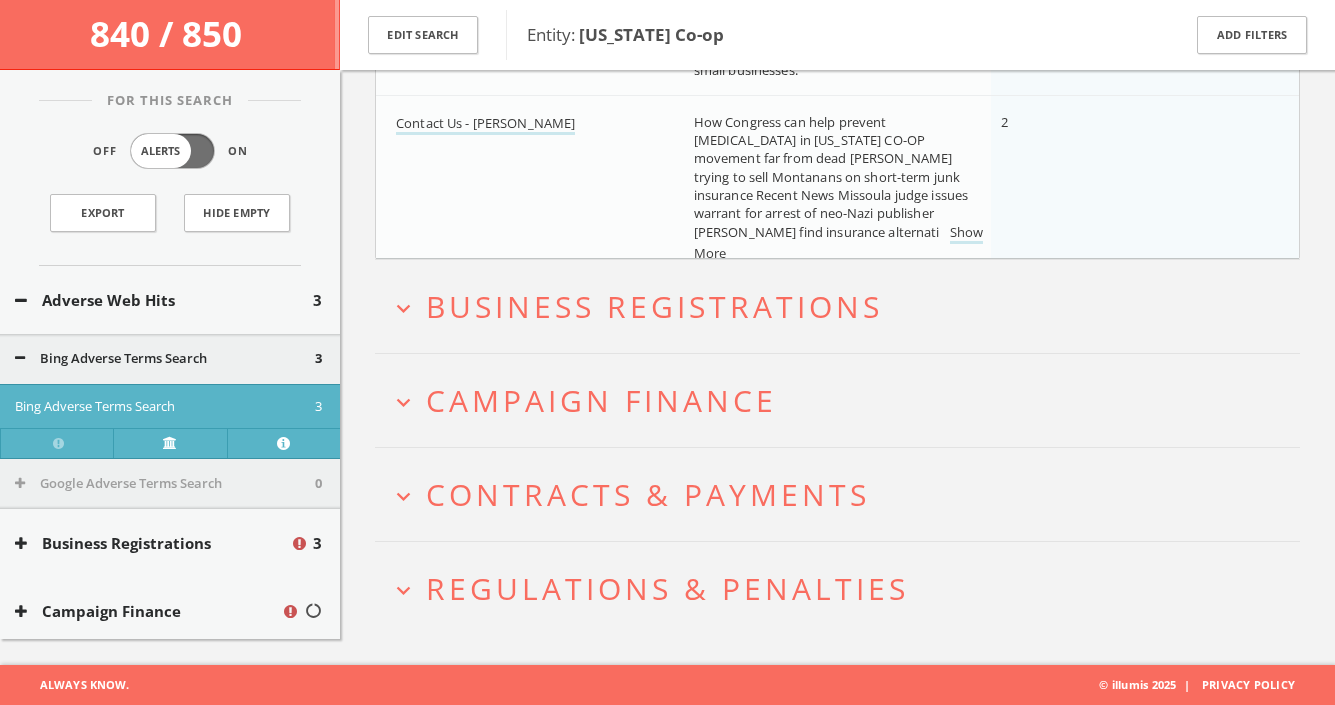 click on "Regulations & Penalties" at bounding box center (667, 588) 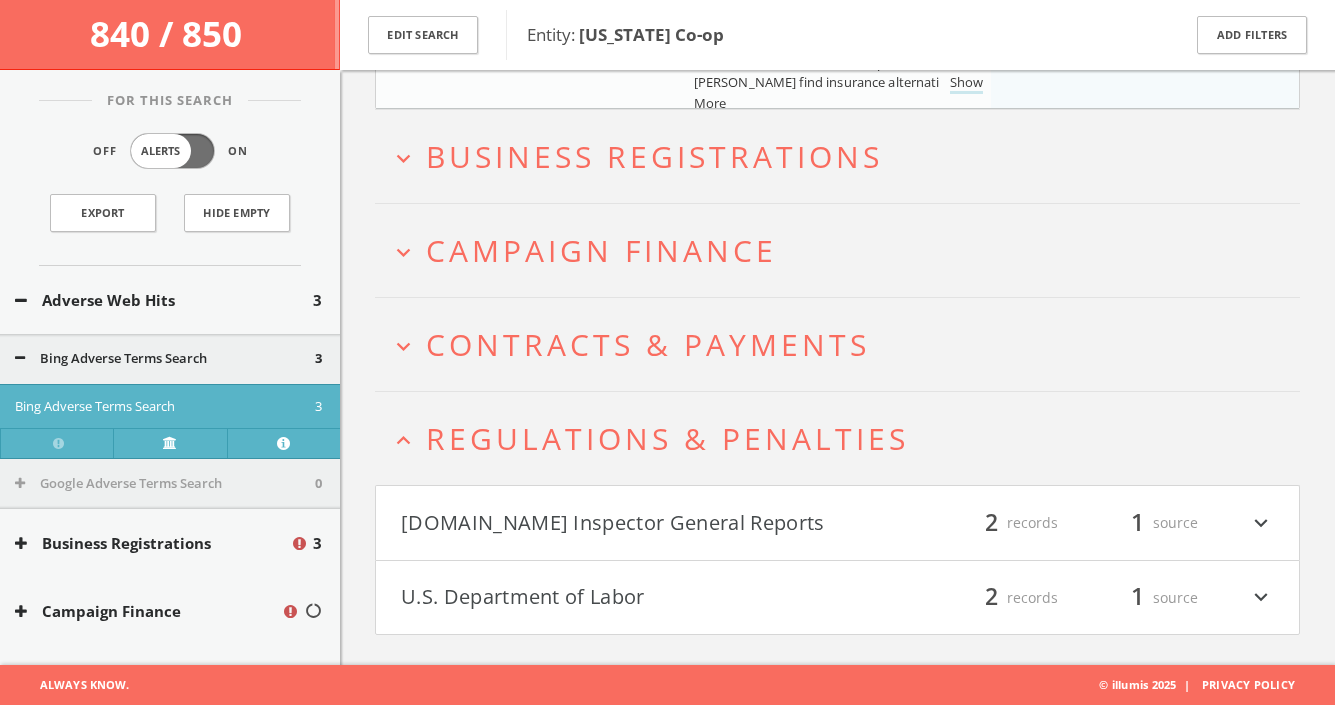 click on "[DOMAIN_NAME] Inspector General Reports filter_list 2 records 1 source  expand_more" at bounding box center (837, 523) 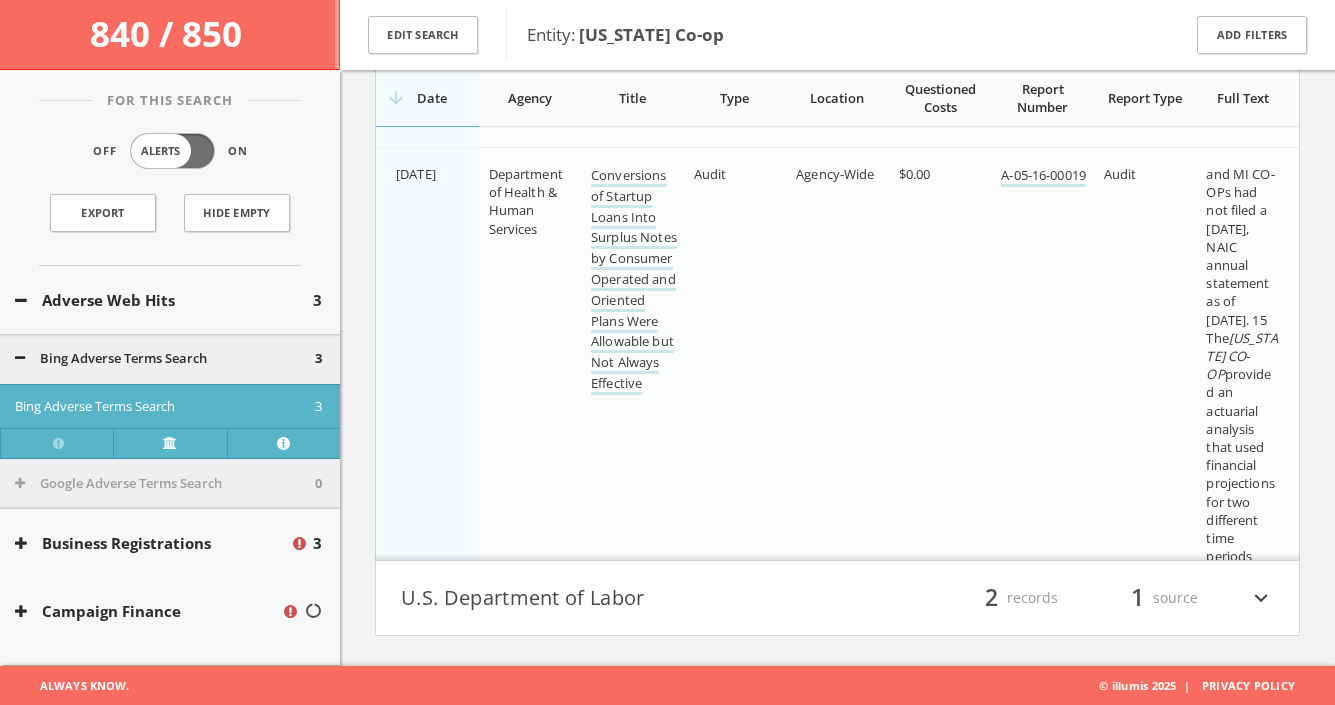 click on "U.S. Department of Labor" at bounding box center [619, 598] 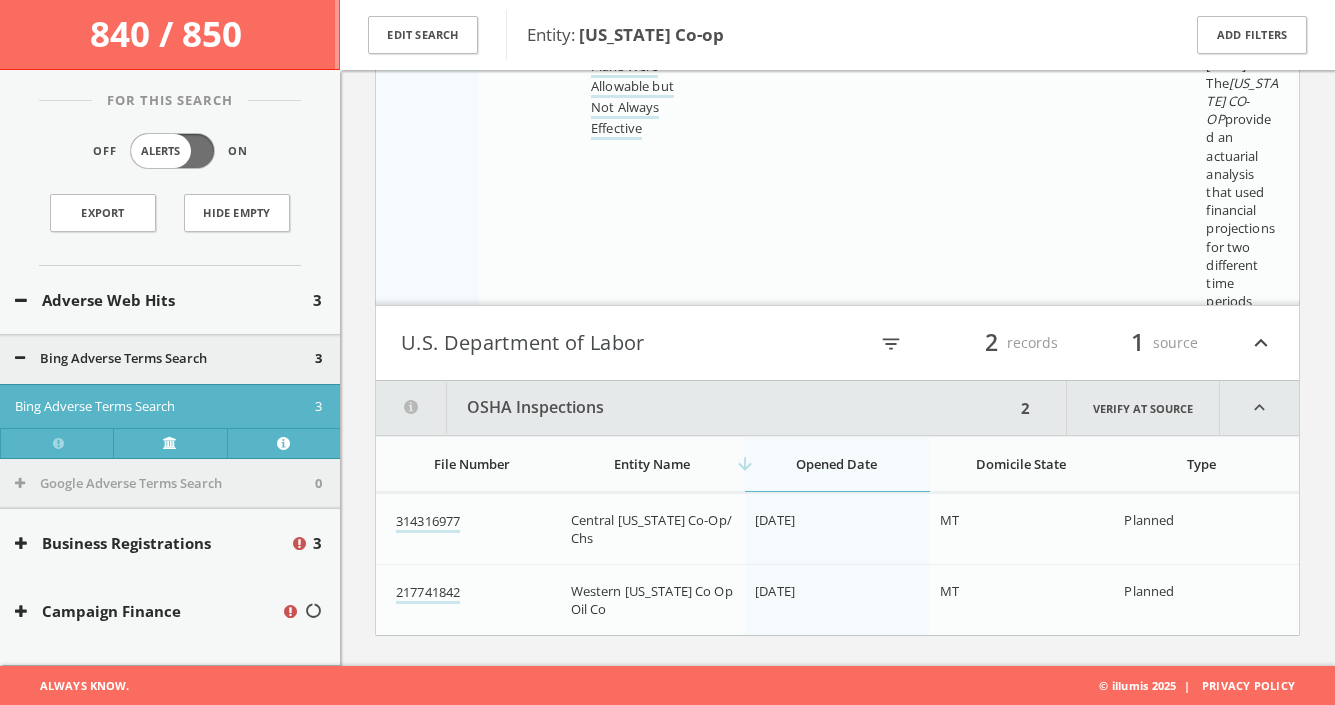 scroll, scrollTop: 2017, scrollLeft: 0, axis: vertical 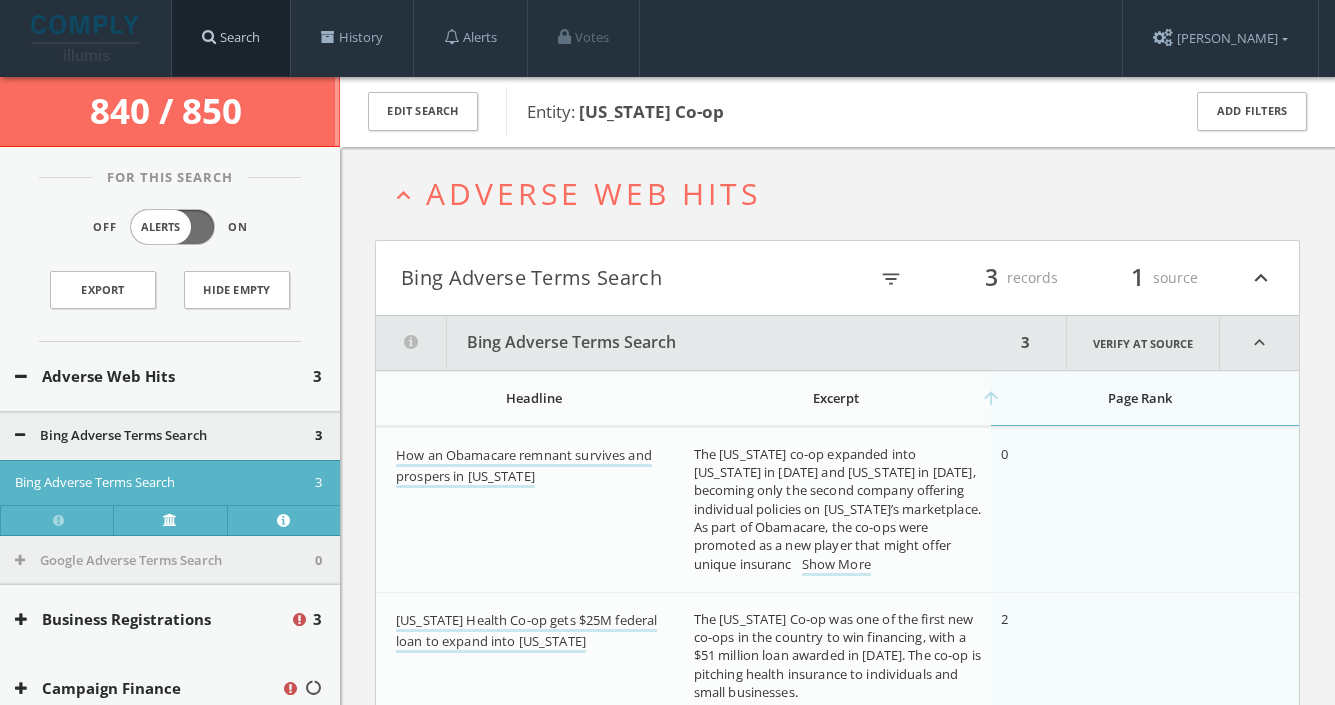 click on "Search" at bounding box center (231, 38) 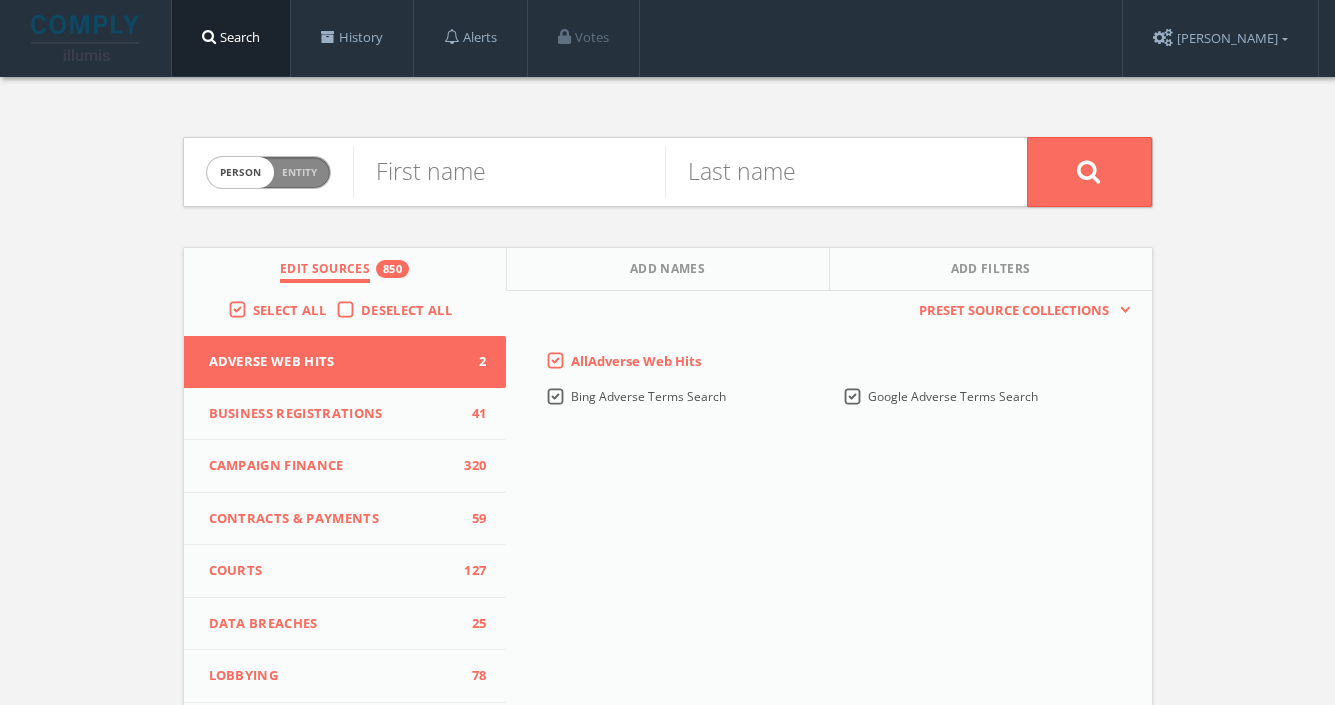 click on "Entity" at bounding box center [299, 172] 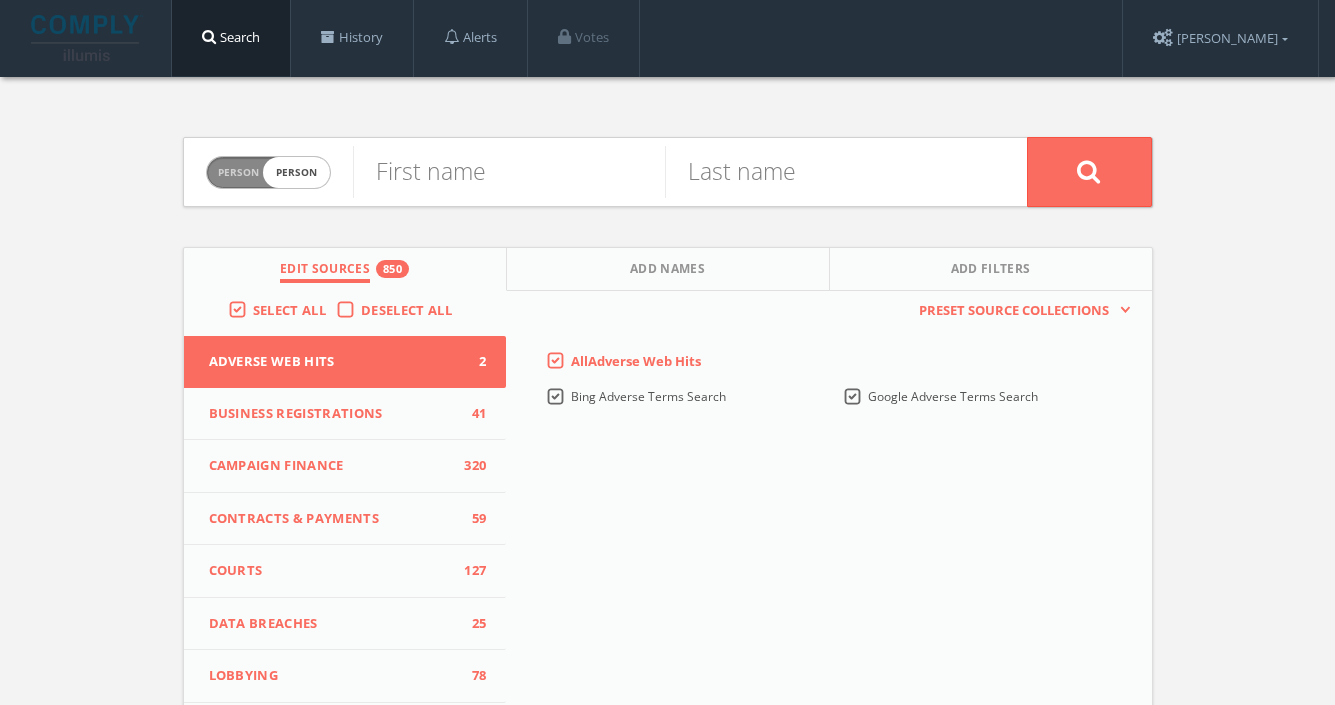 checkbox on "true" 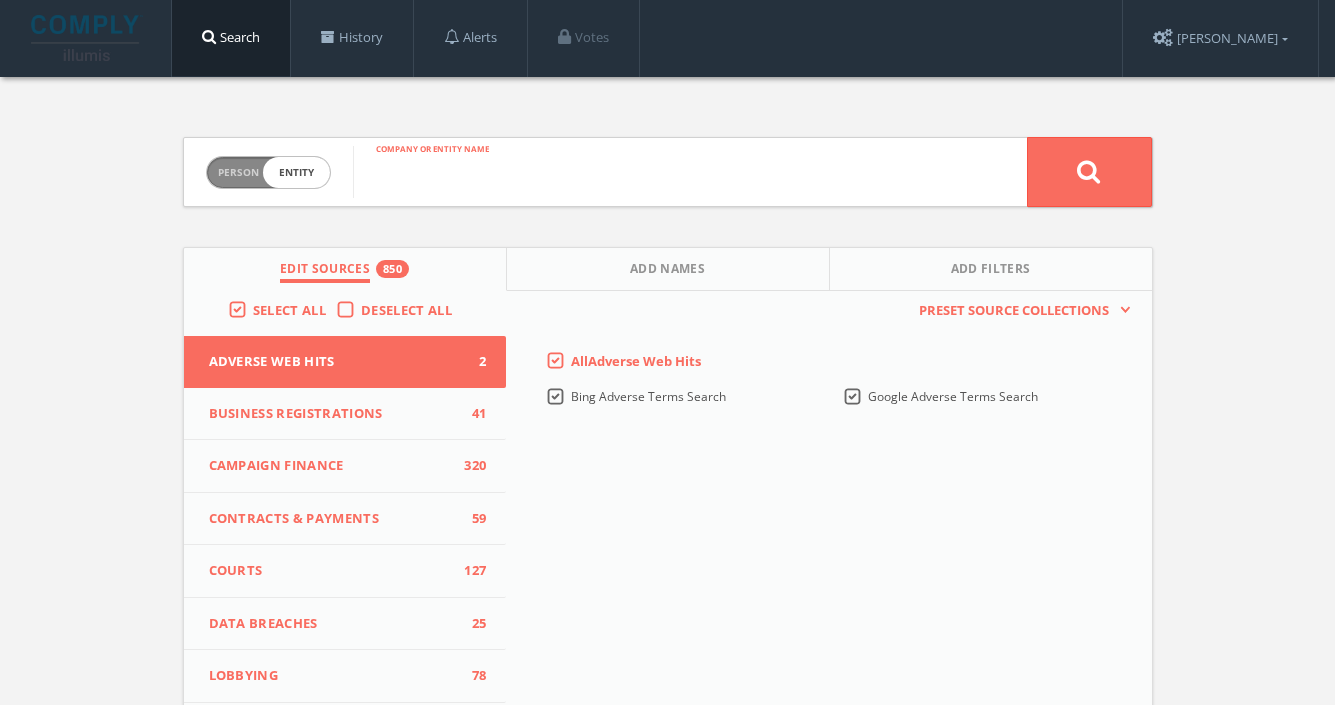 click at bounding box center (690, 172) 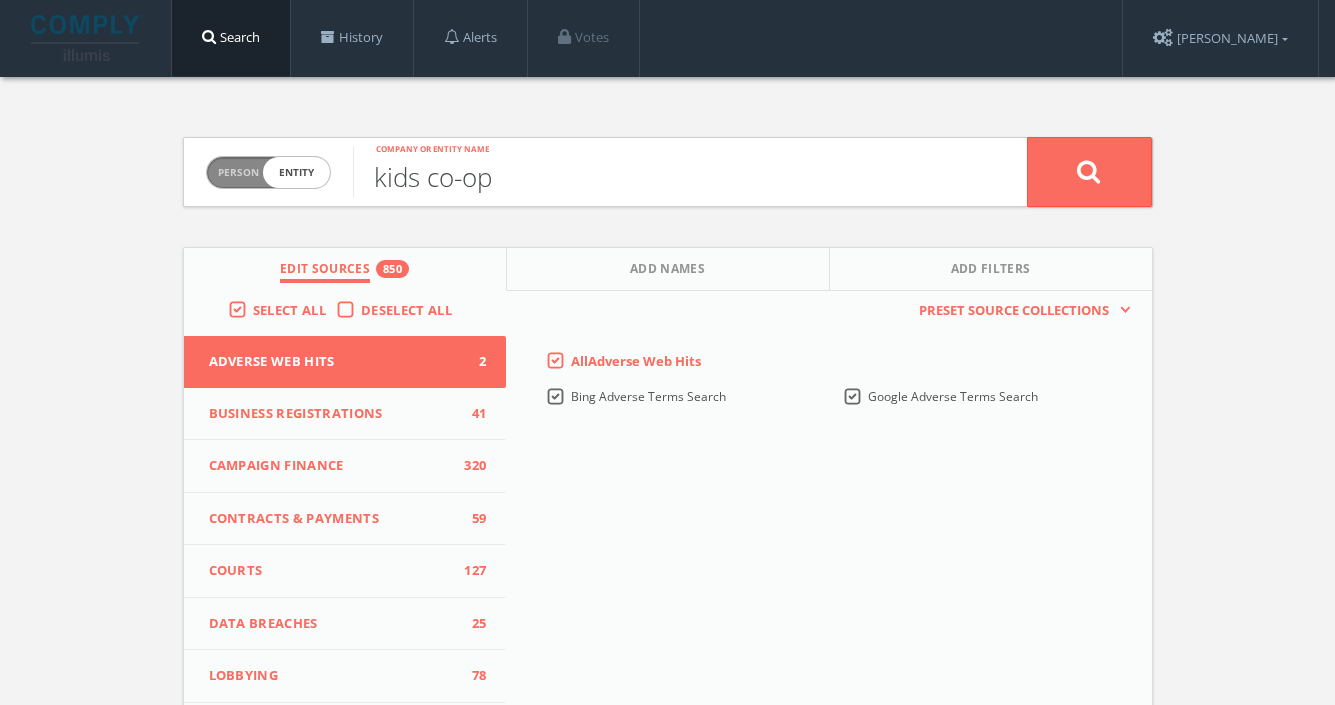 type on "kids co-op" 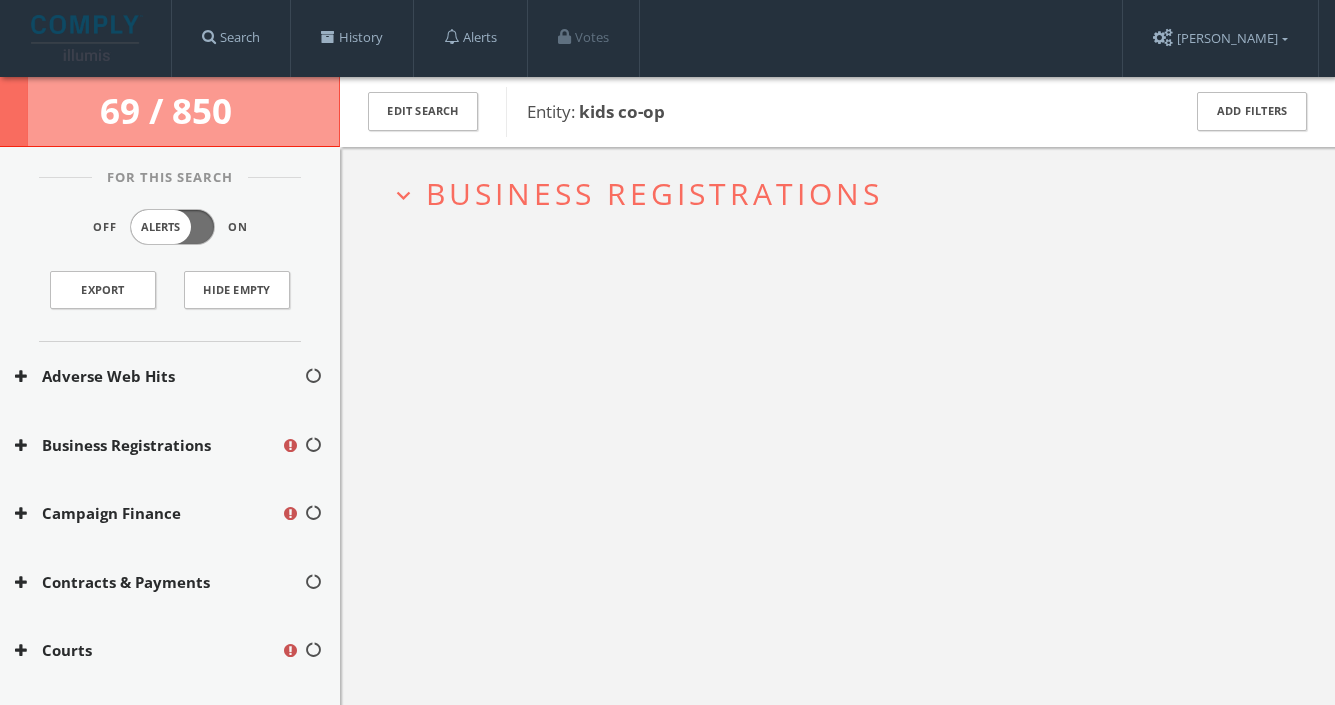click on "Business Registrations" at bounding box center [654, 193] 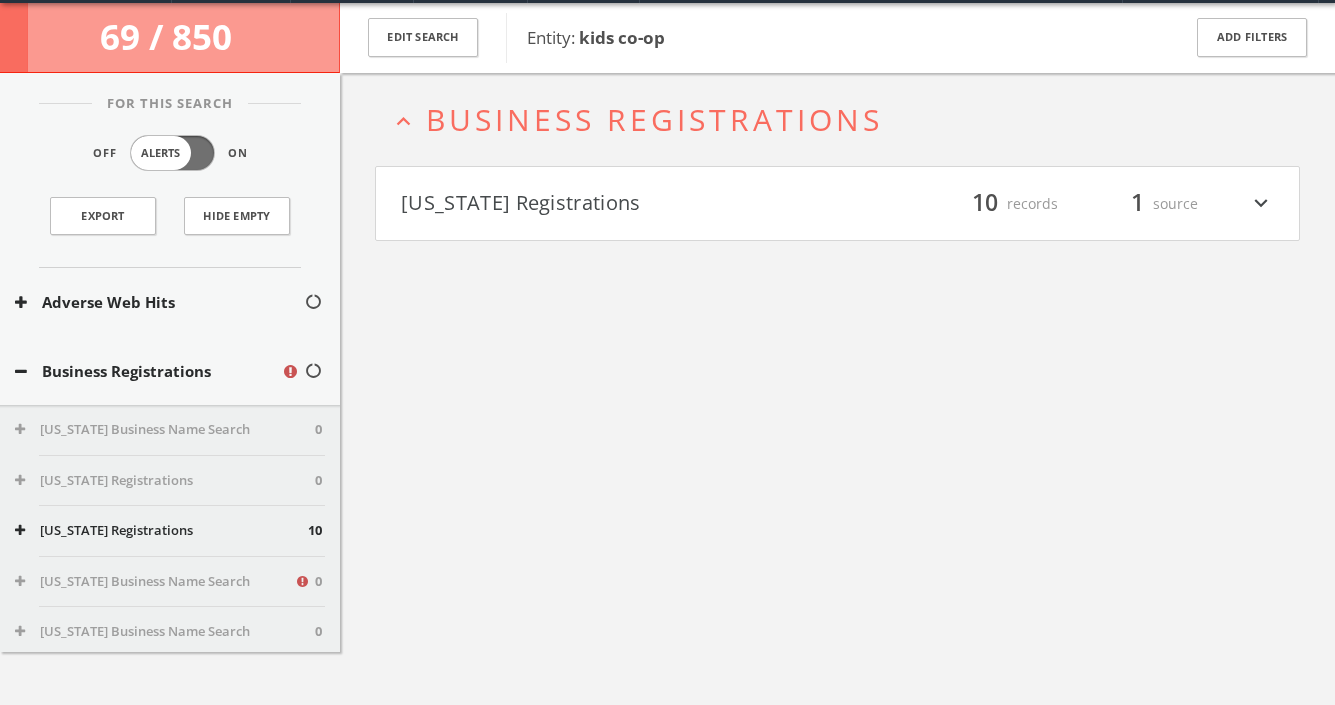scroll, scrollTop: 76, scrollLeft: 0, axis: vertical 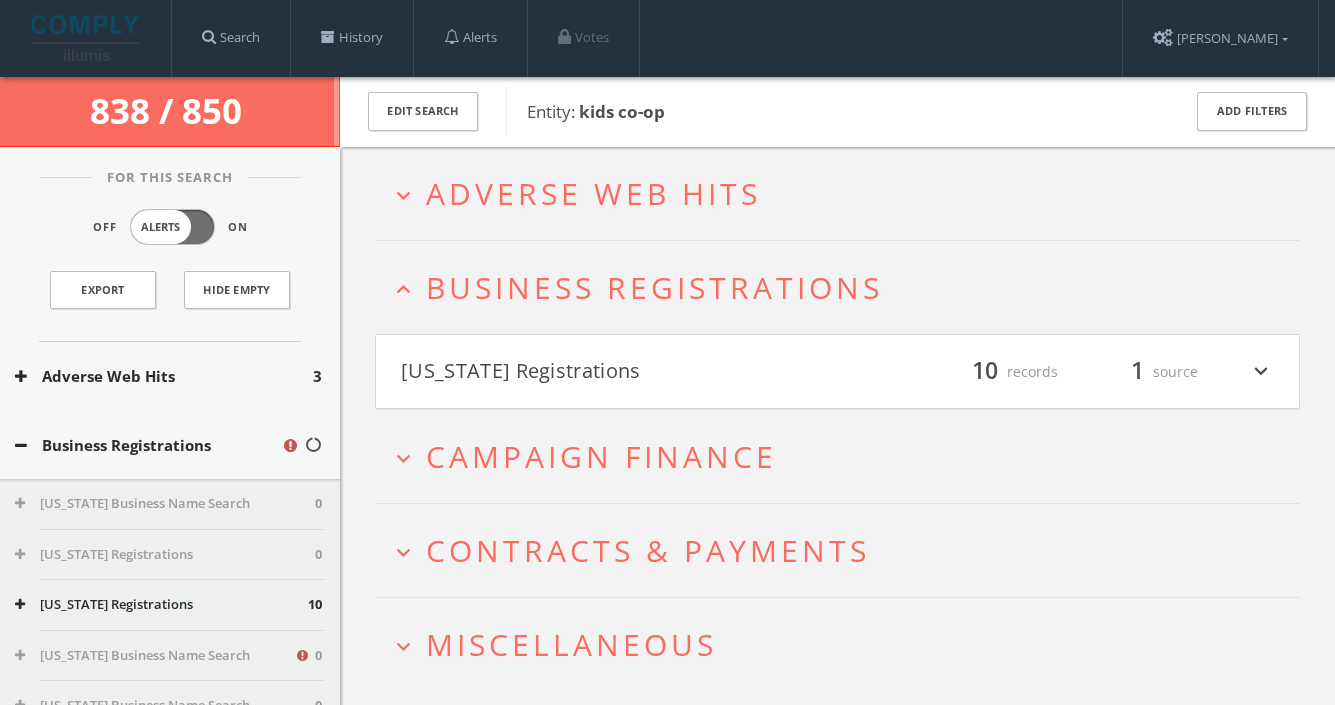 click on "Miscellaneous" at bounding box center [571, 644] 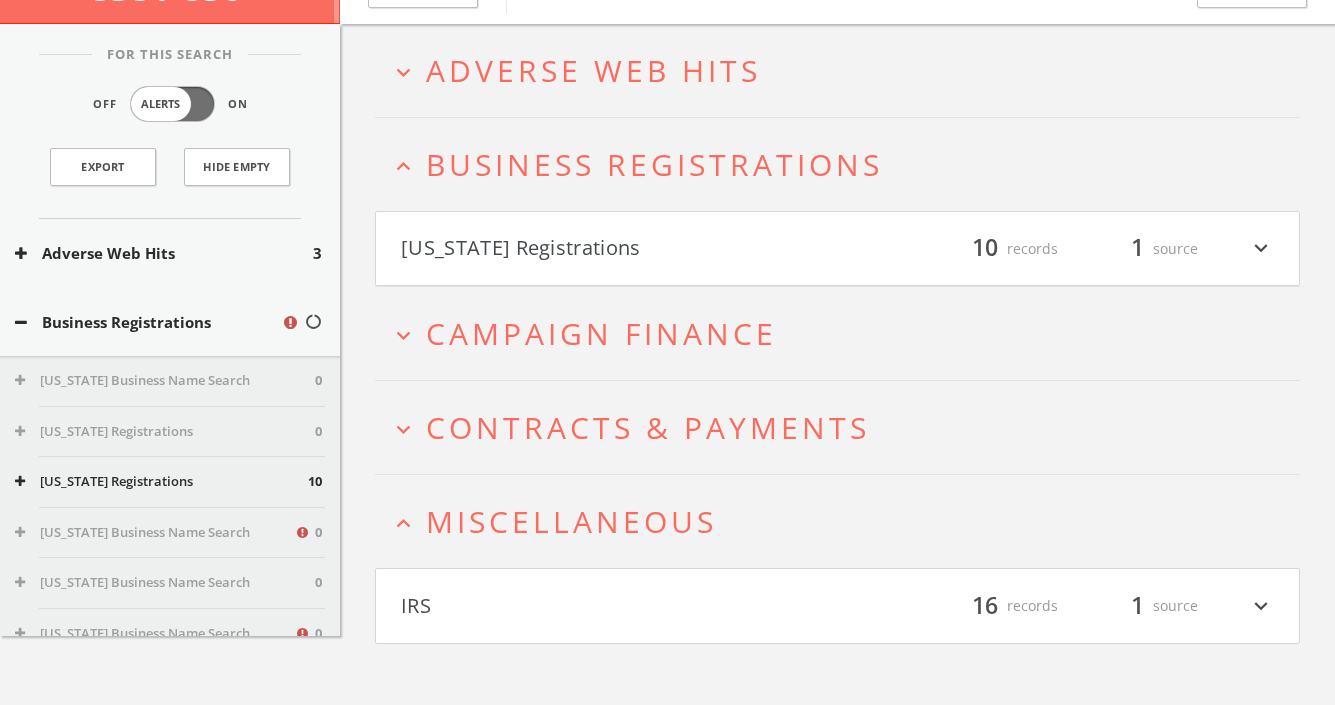 scroll, scrollTop: 141, scrollLeft: 0, axis: vertical 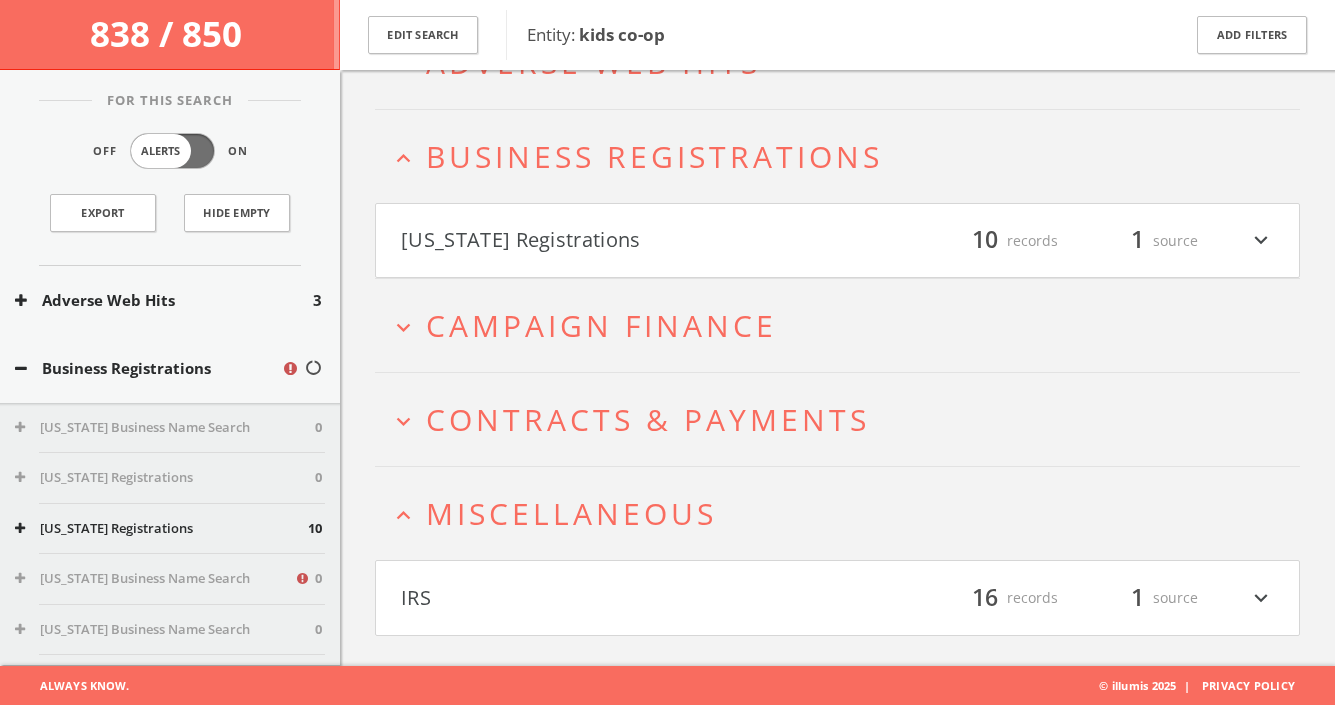 click on "IRS" at bounding box center (619, 598) 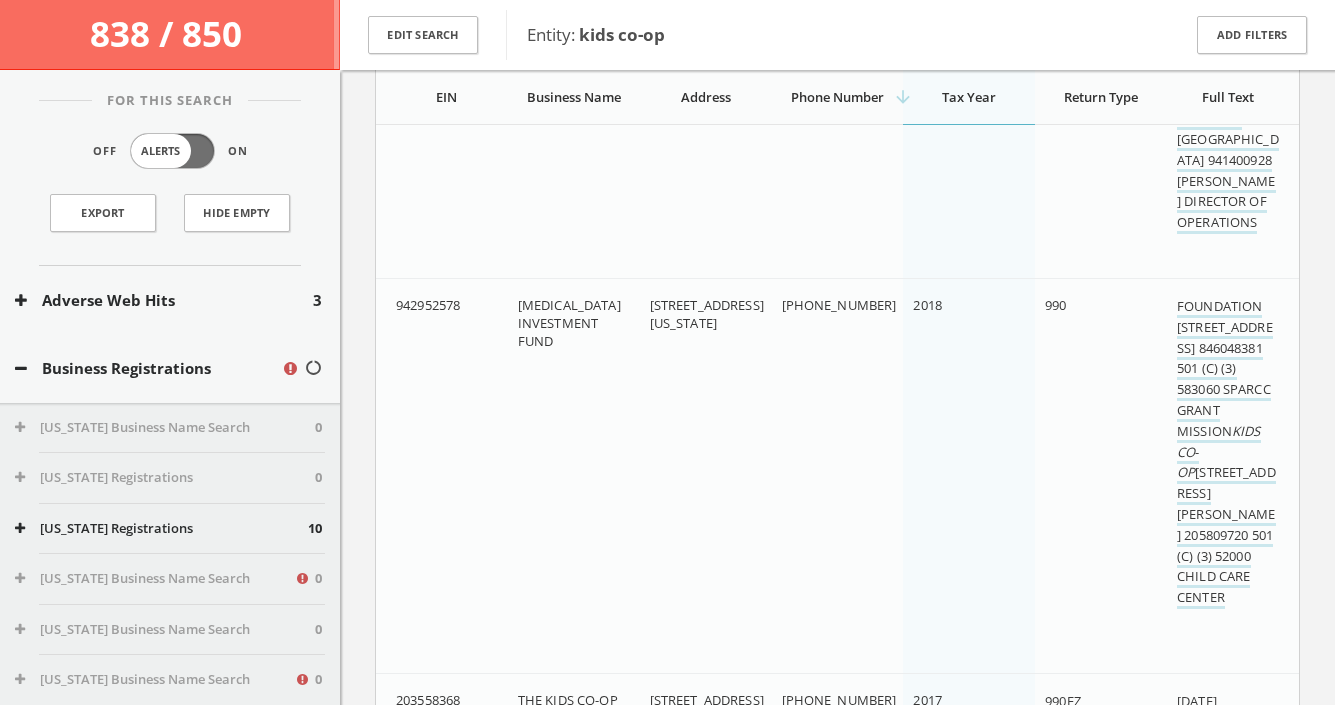 scroll, scrollTop: 1377, scrollLeft: 0, axis: vertical 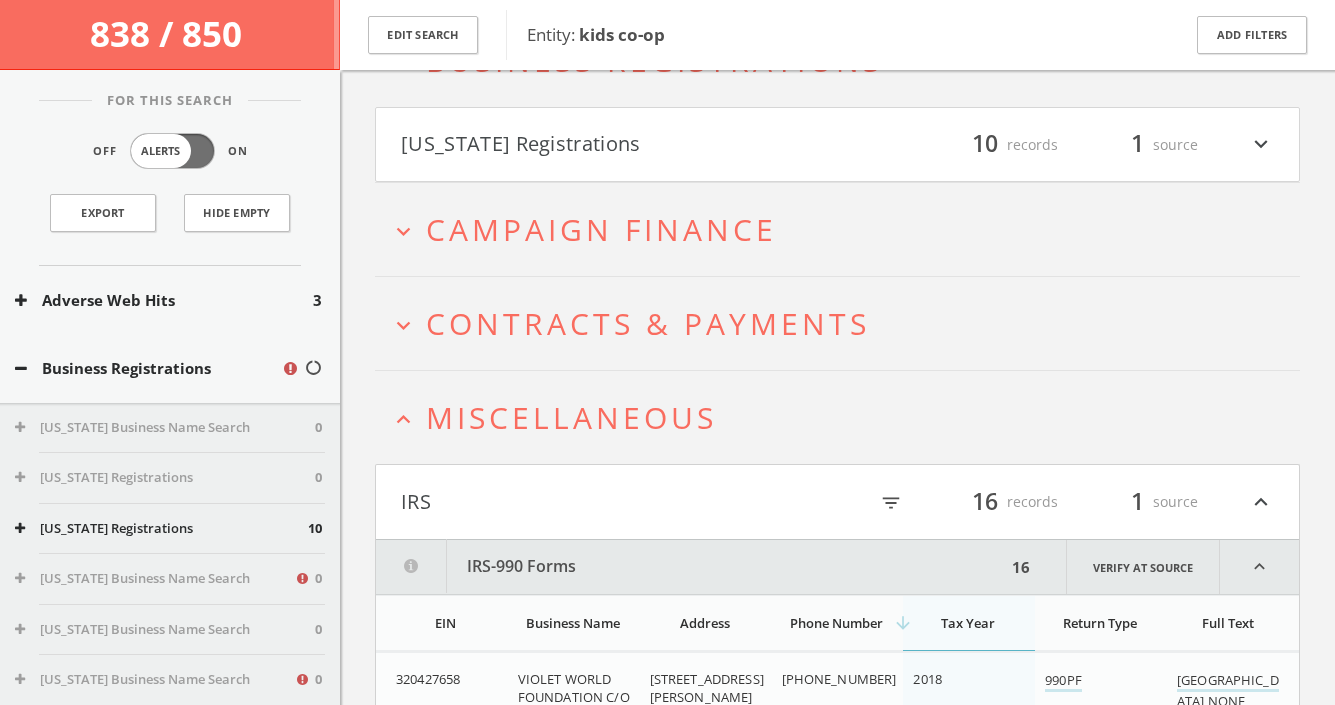click on "Adverse Web Hits" at bounding box center [164, 300] 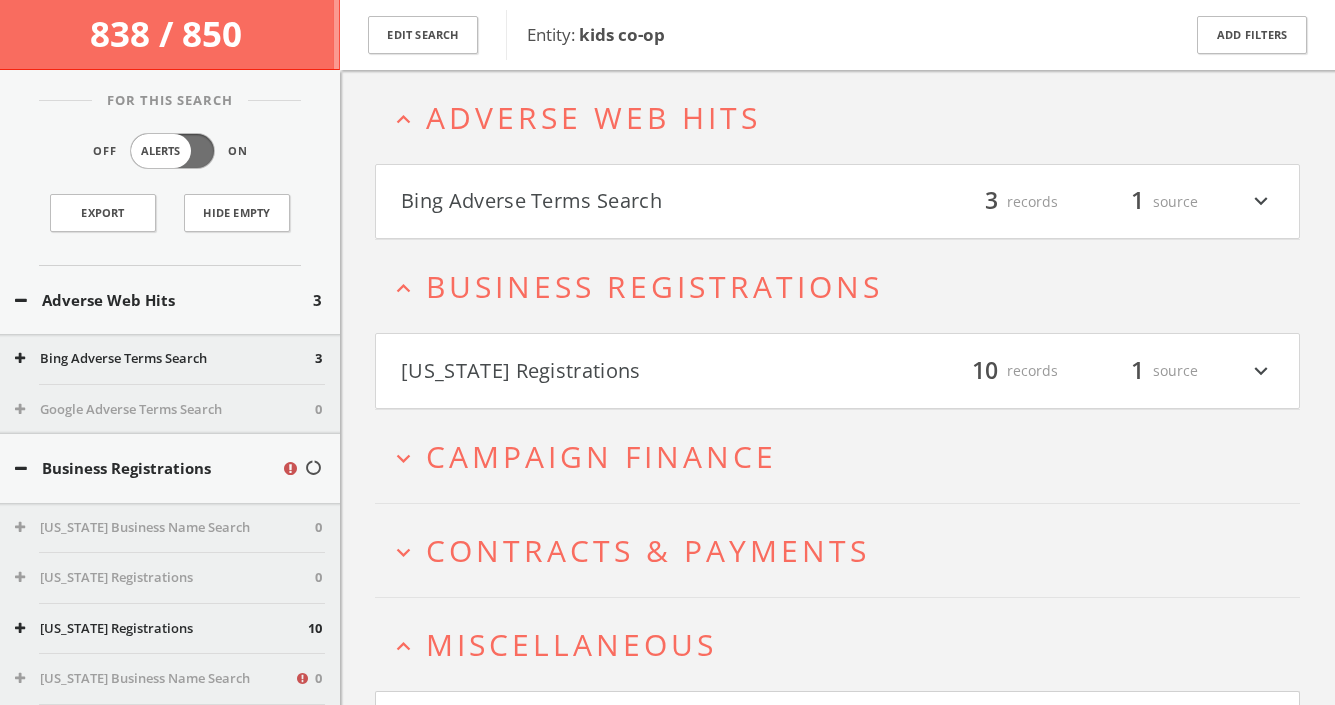 click on "Bing Adverse Terms Search" at bounding box center [619, 202] 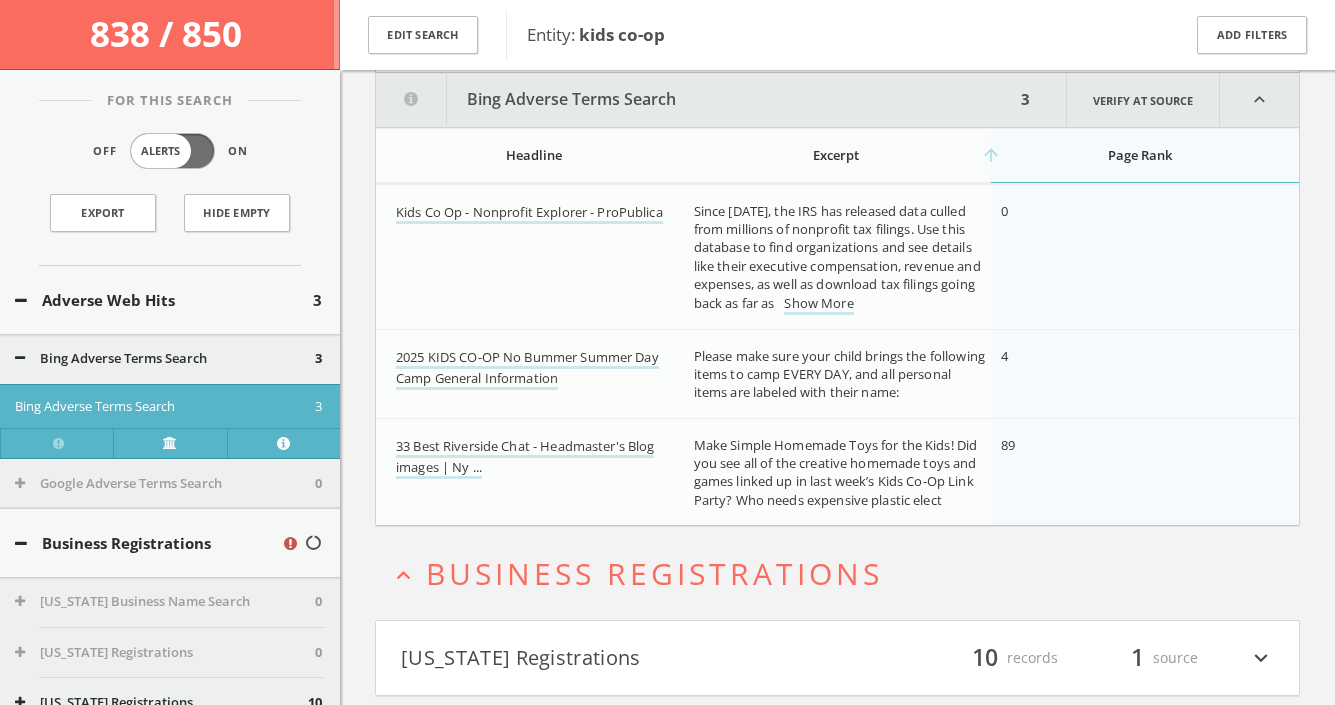 scroll, scrollTop: 254, scrollLeft: 0, axis: vertical 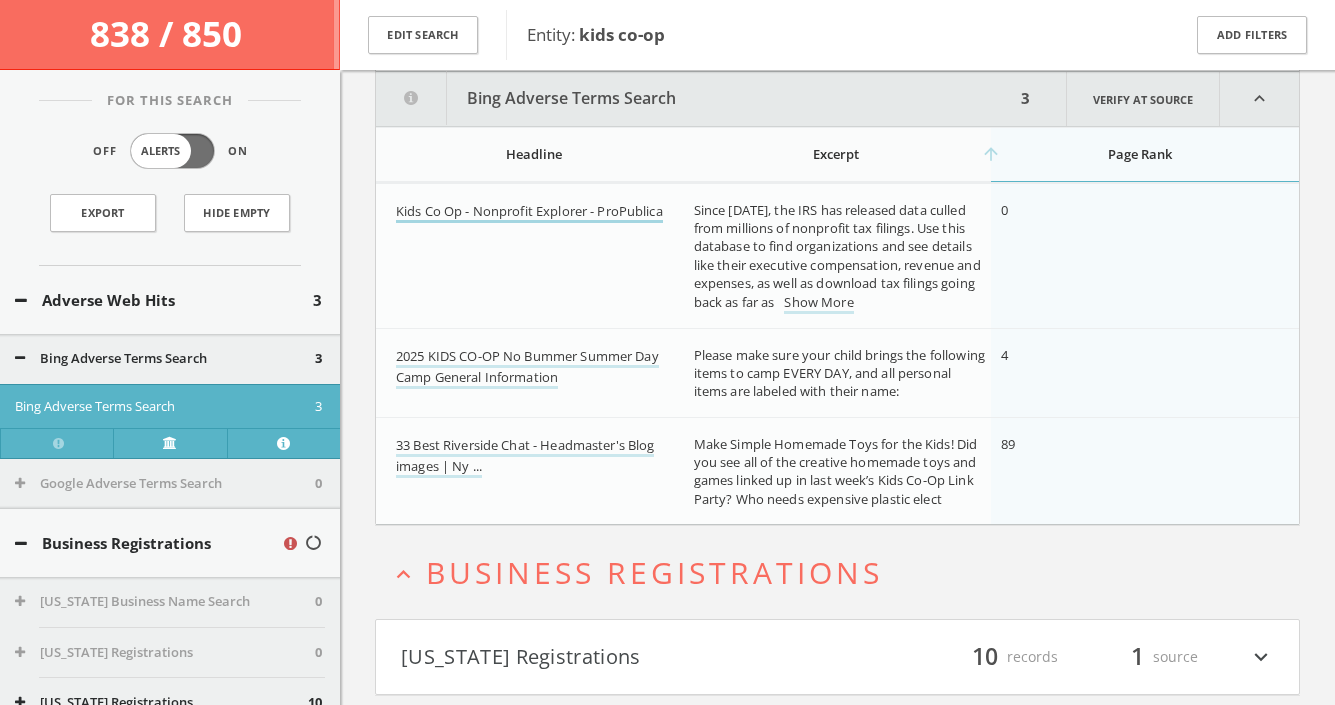 click on "Kids Co Op - Nonprofit Explorer - ProPublica" at bounding box center (529, 212) 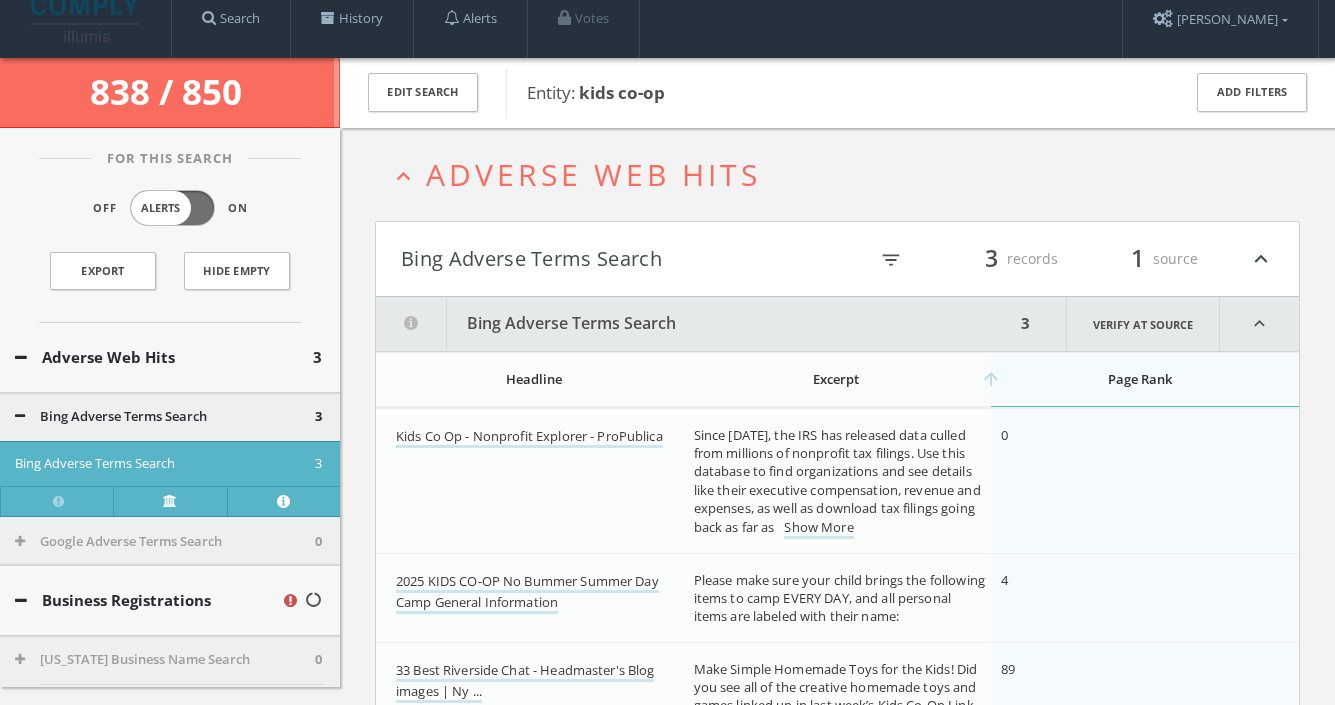 scroll, scrollTop: 0, scrollLeft: 0, axis: both 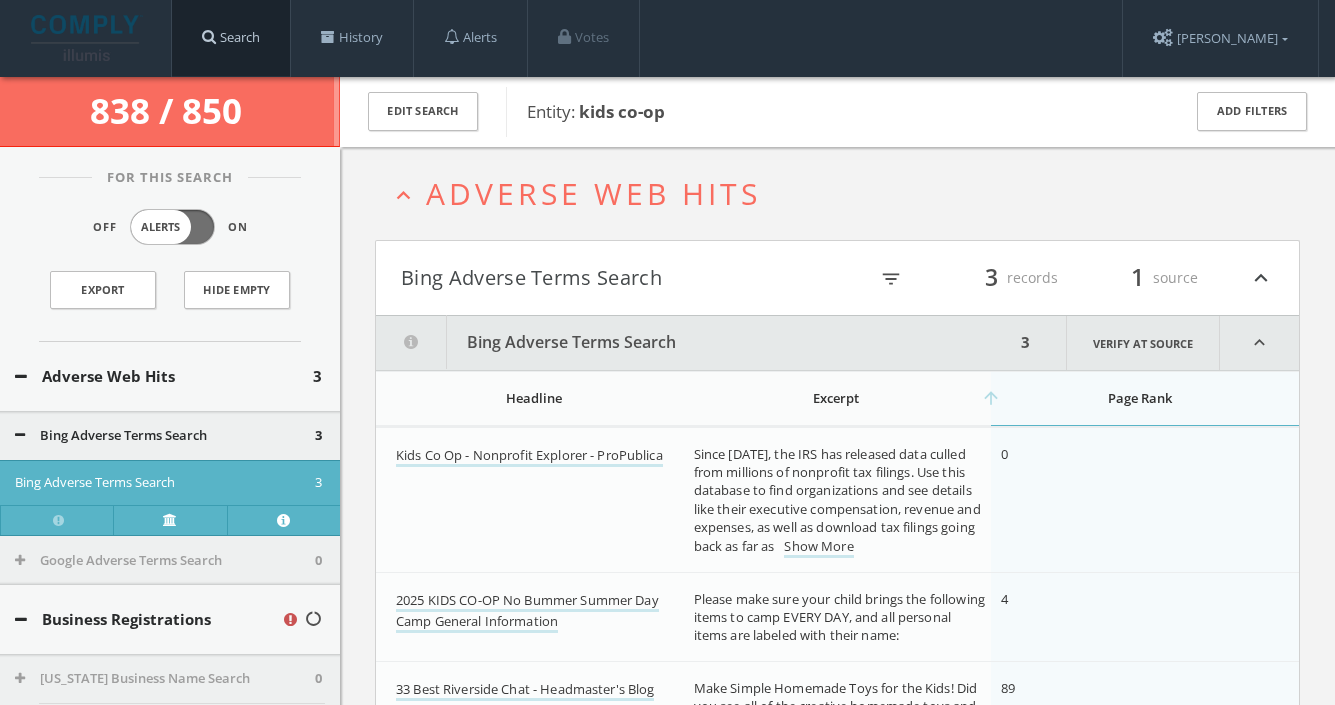click on "Search" at bounding box center (231, 38) 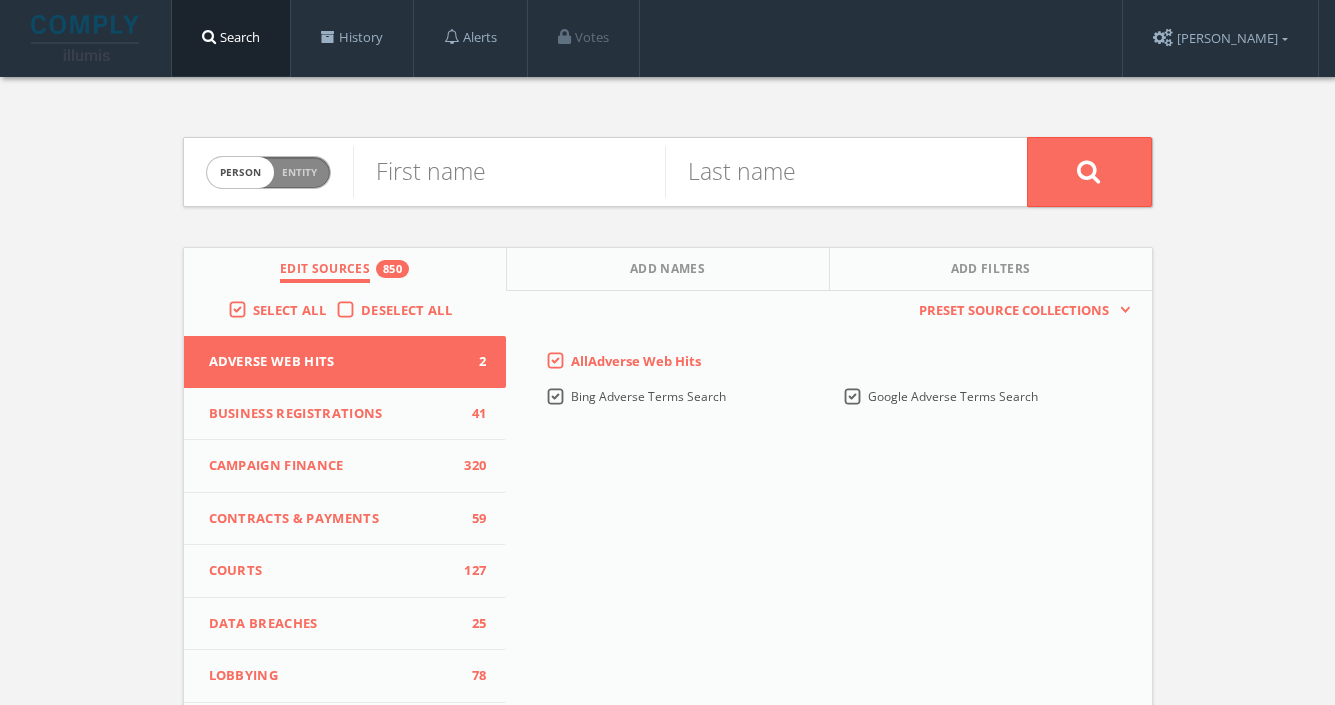 click on "Entity" at bounding box center (299, 172) 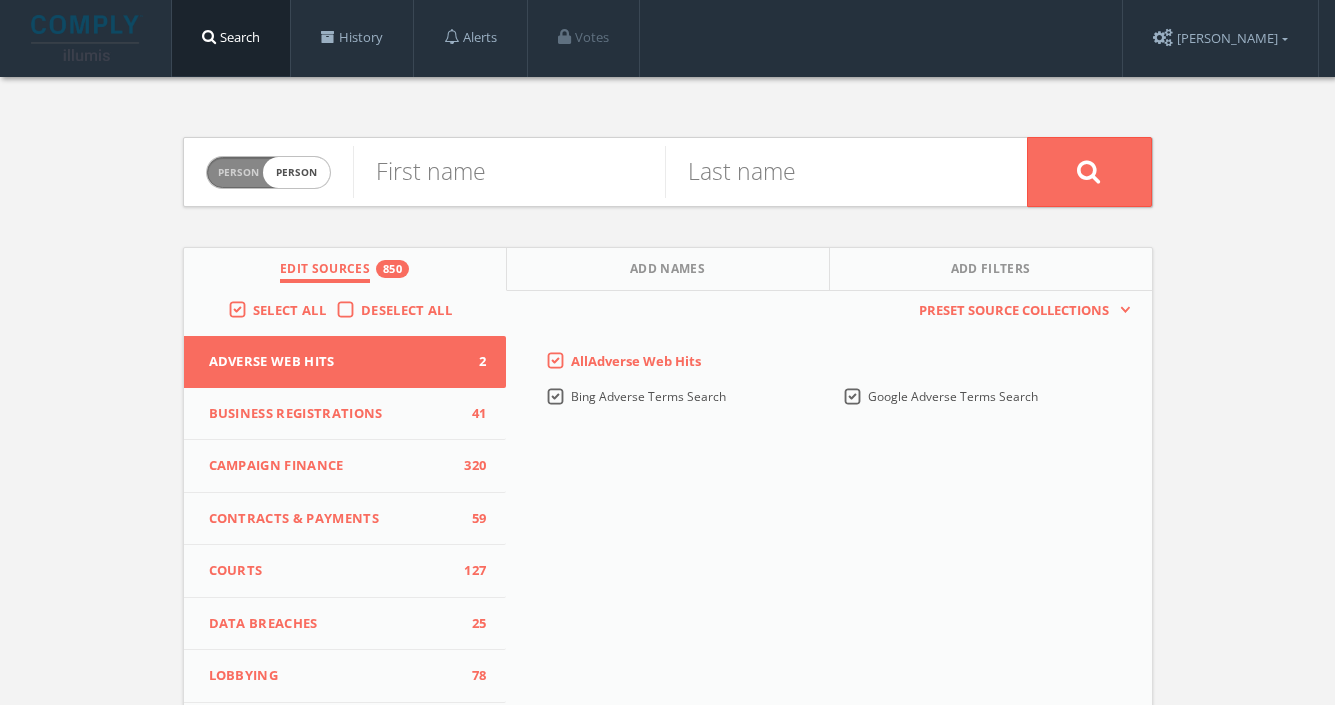 checkbox on "true" 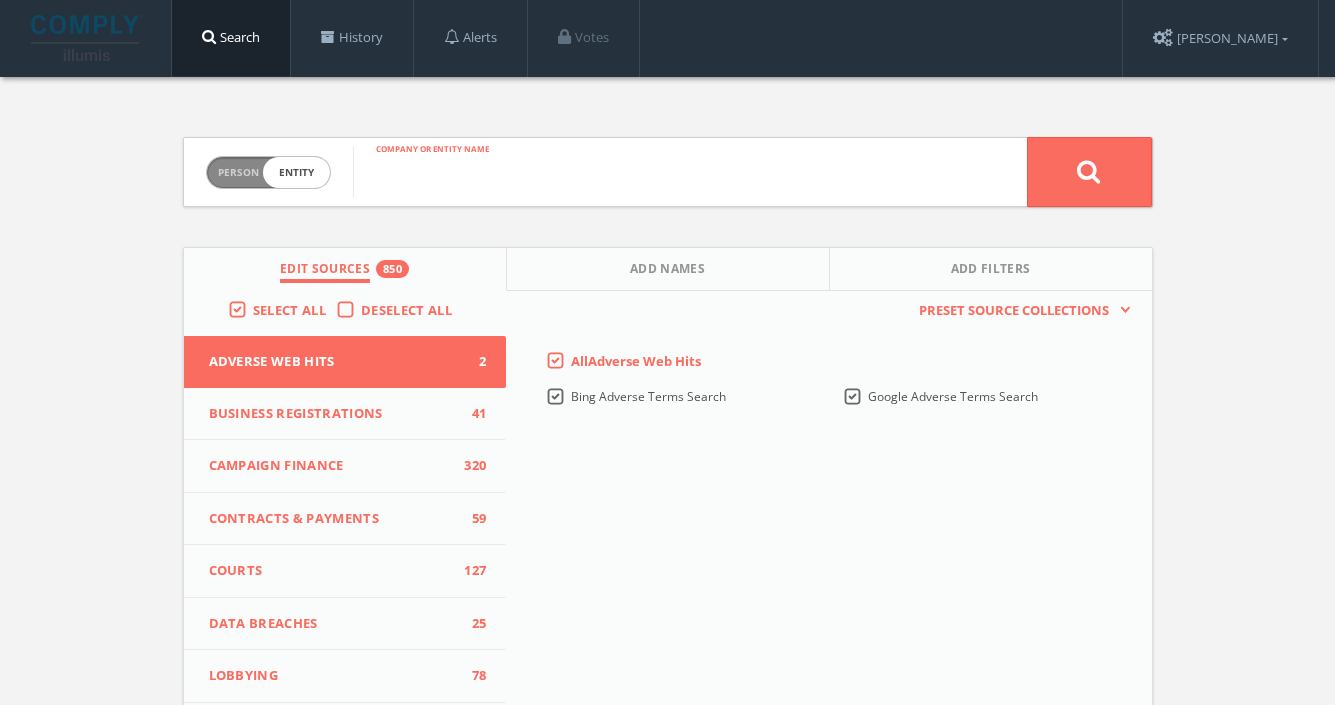click at bounding box center [690, 172] 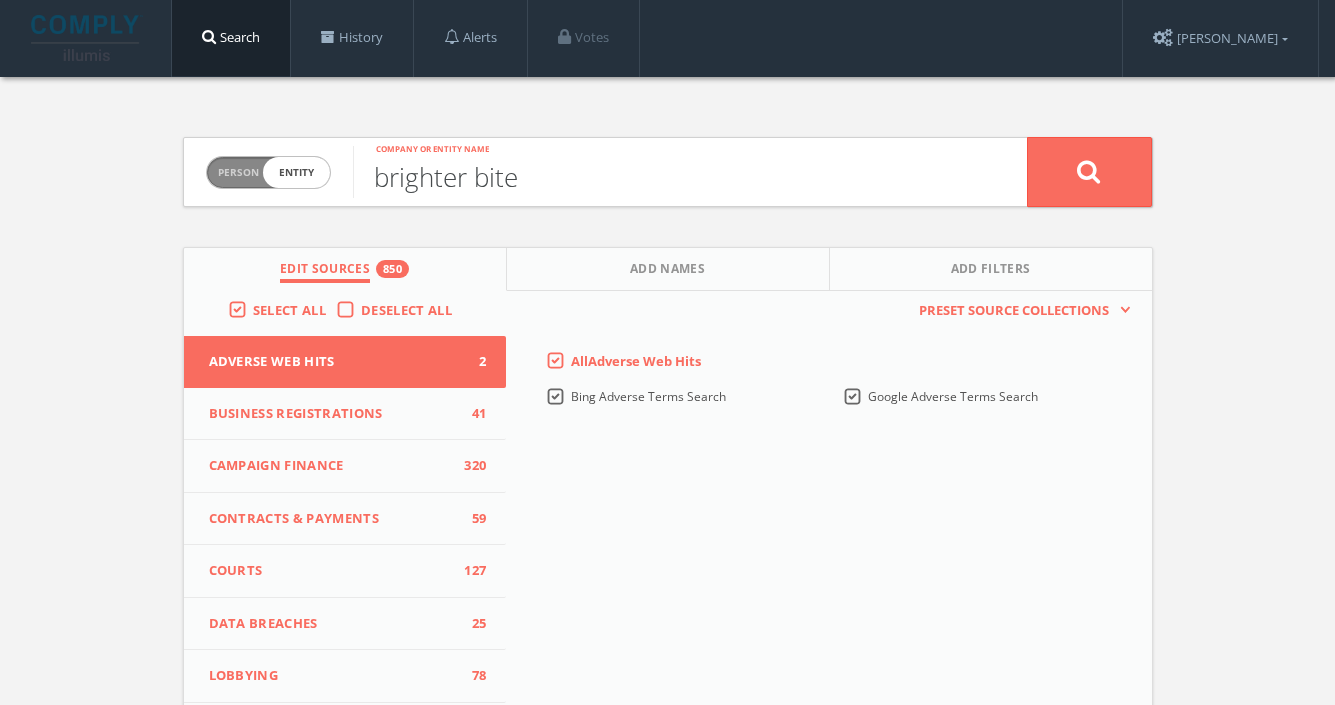 type on "brighter bite" 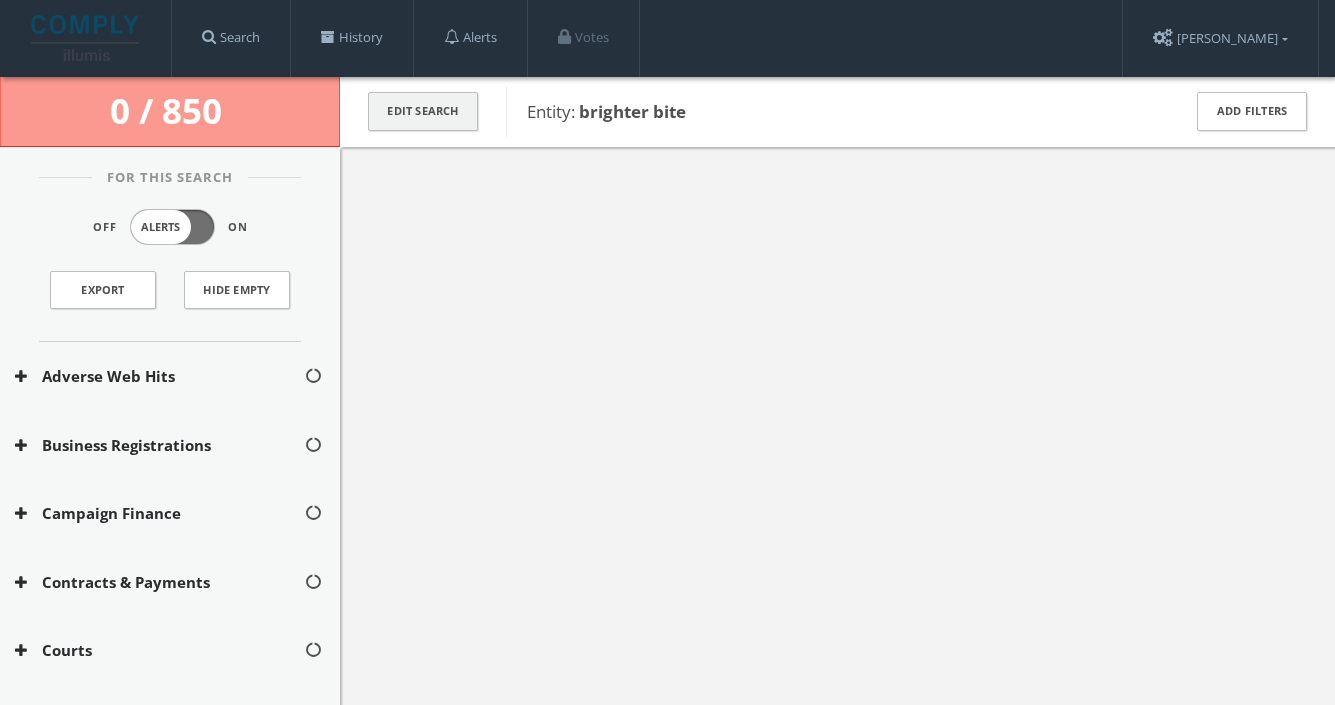 click on "Edit Search" at bounding box center [423, 111] 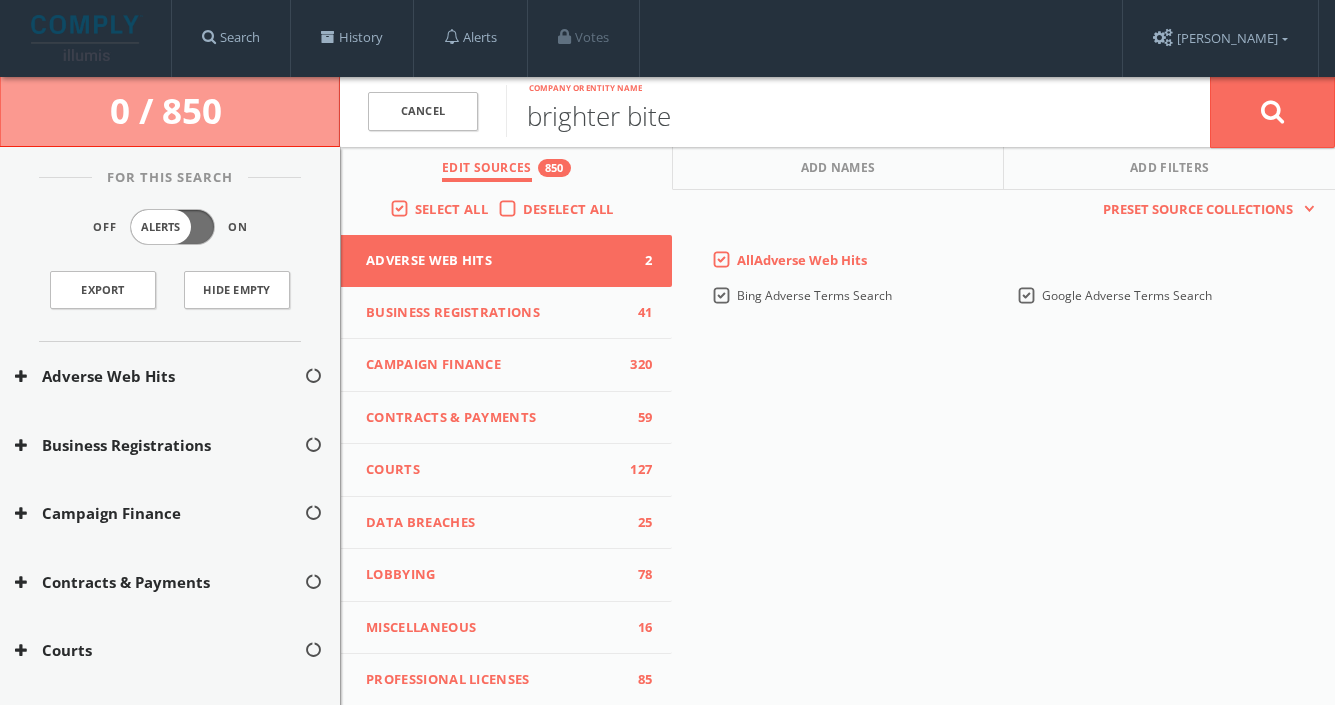 click on "brighter bite" at bounding box center [858, 111] 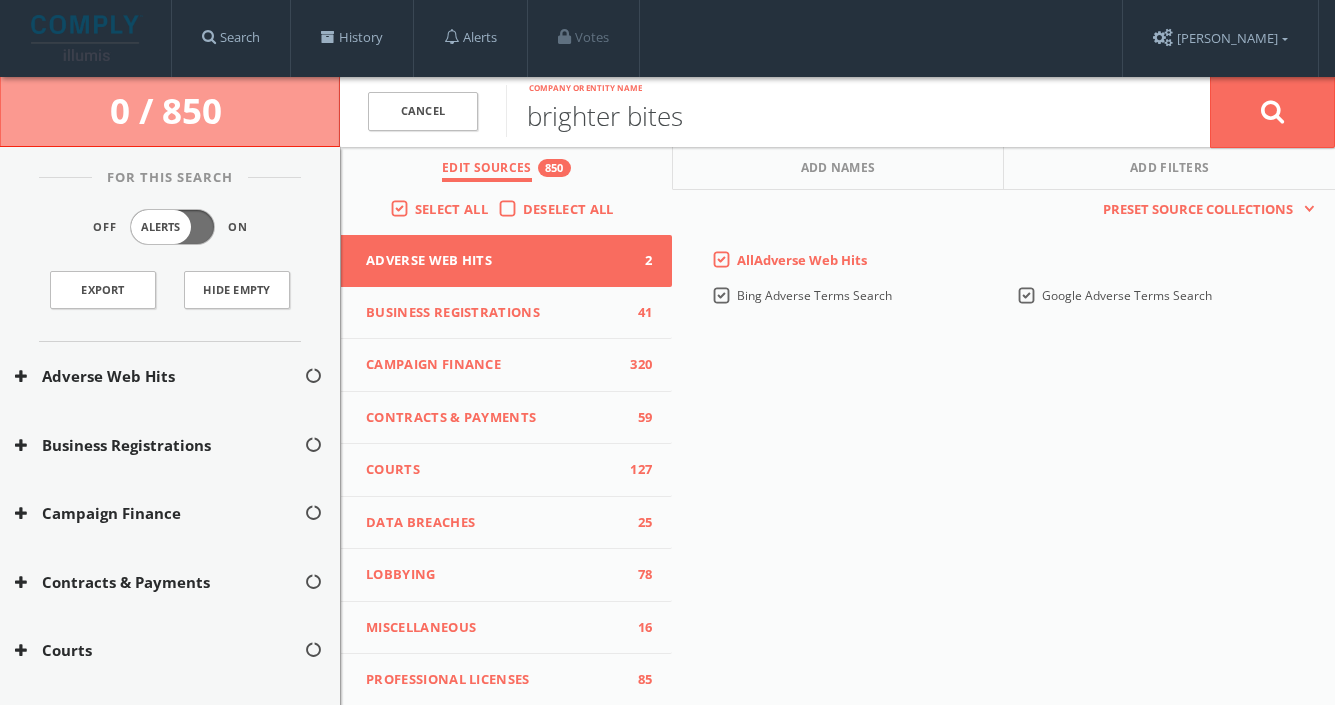 type on "brighter bites" 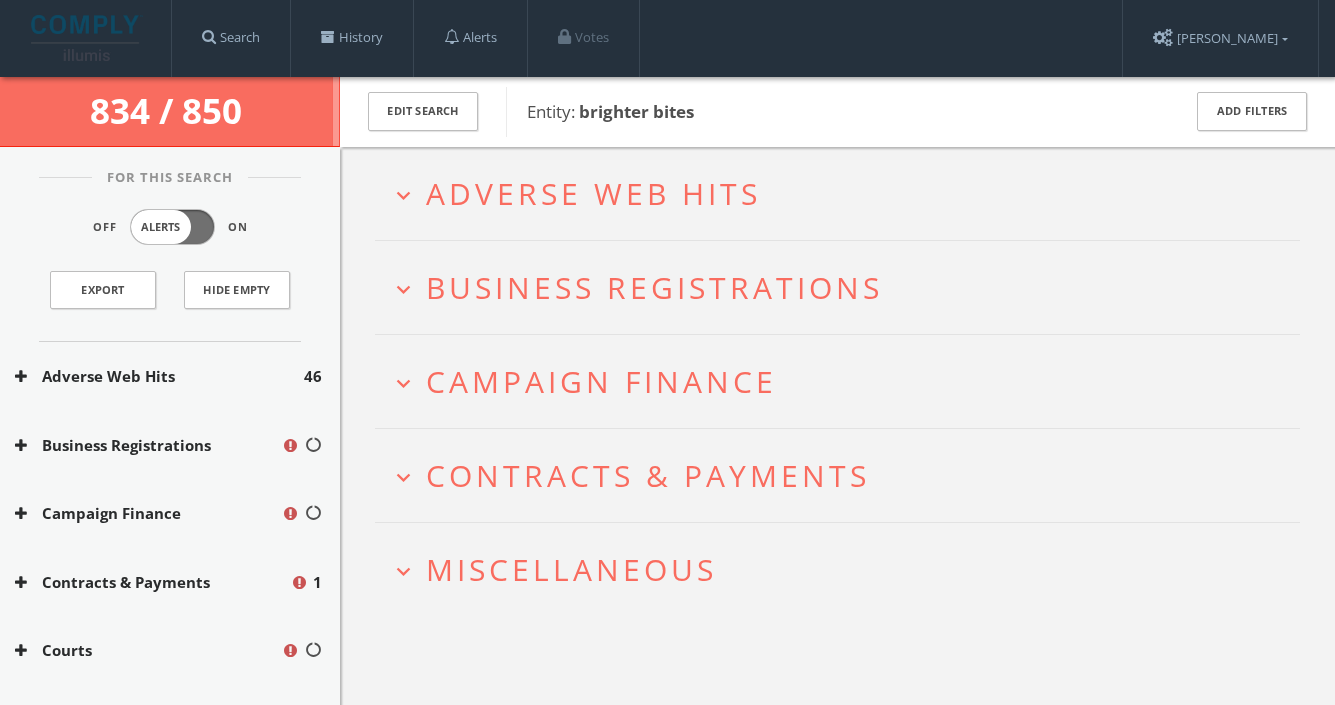 click on "expand_more Adverse Web Hits" at bounding box center (845, 193) 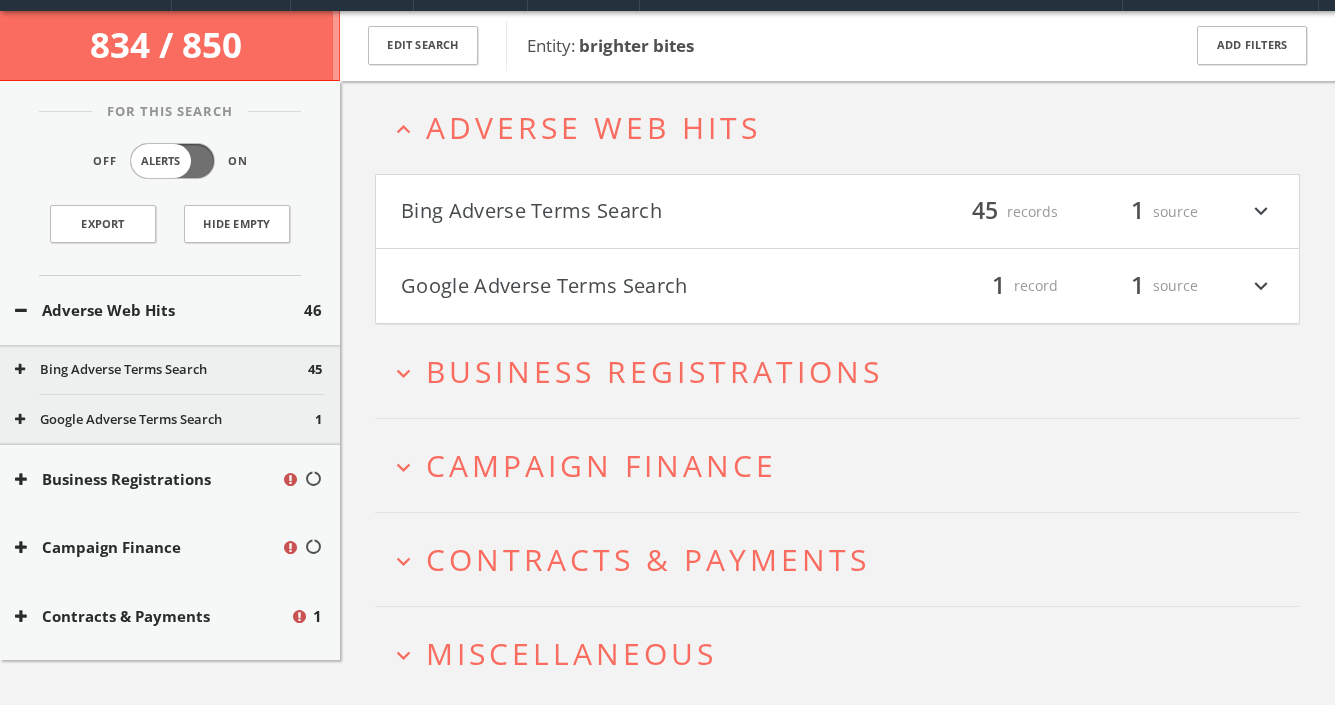 click on "Bing Adverse Terms Search" at bounding box center (619, 212) 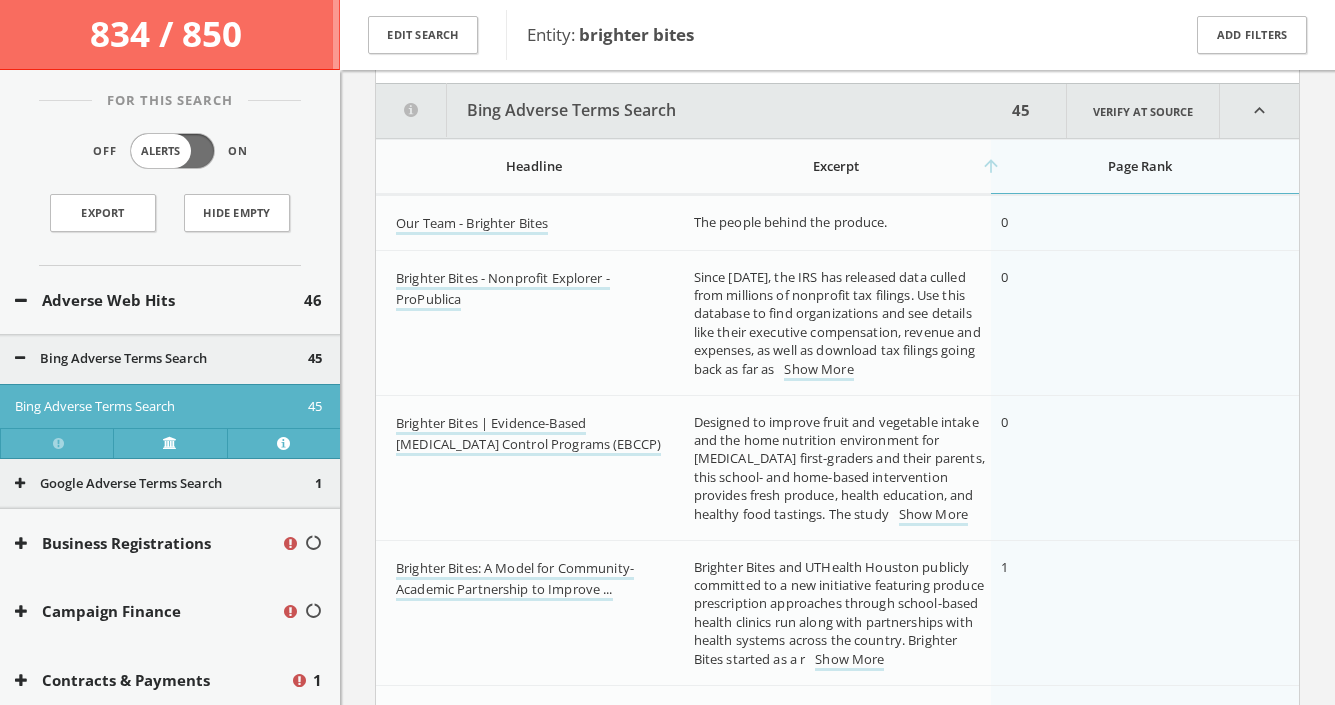 scroll, scrollTop: 244, scrollLeft: 0, axis: vertical 